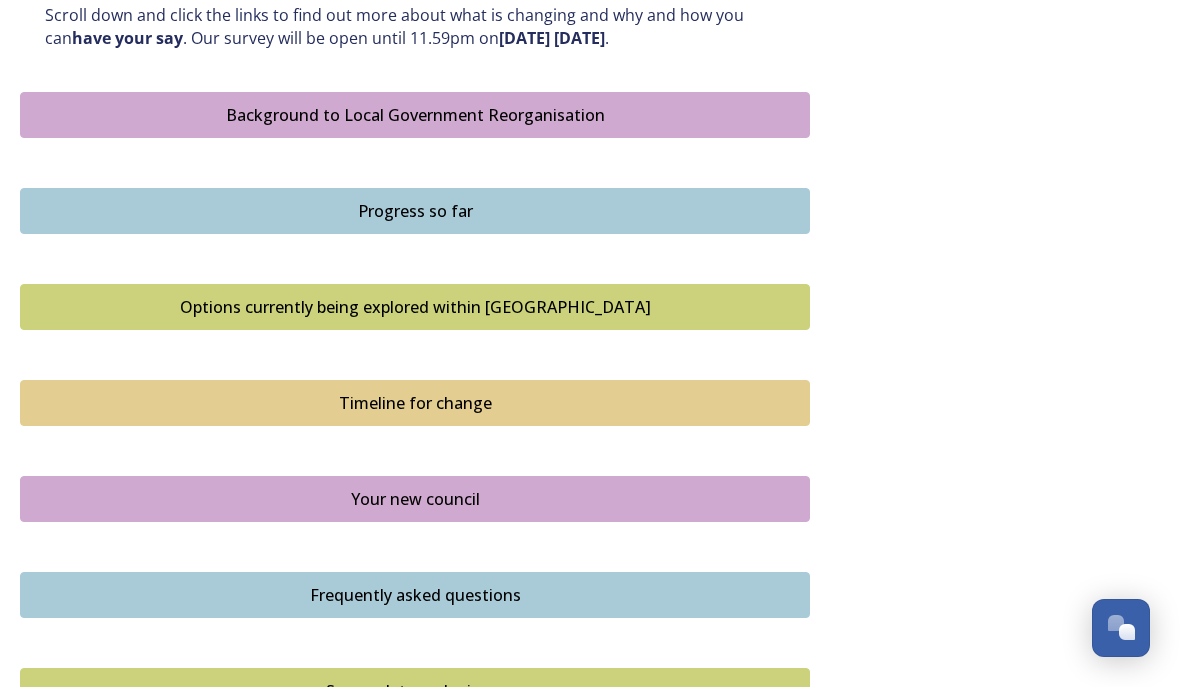 scroll, scrollTop: 1134, scrollLeft: 0, axis: vertical 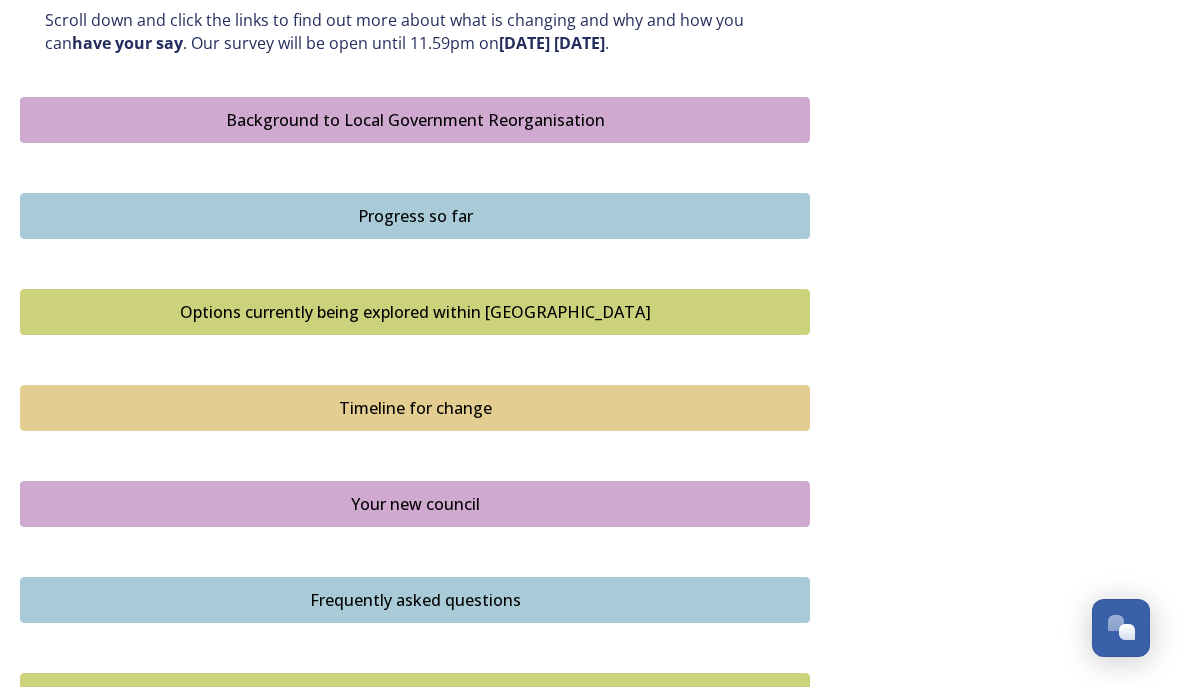 click on "Background to Local Government Reorganisation" at bounding box center (415, 120) 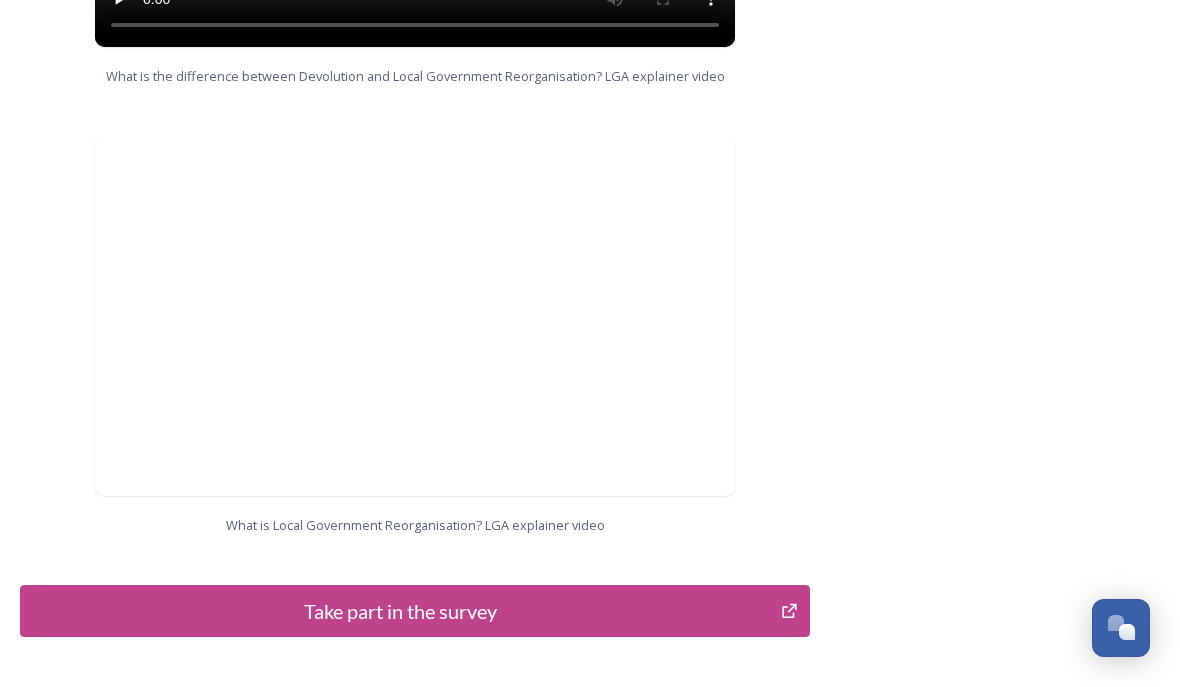 scroll, scrollTop: 2000, scrollLeft: 0, axis: vertical 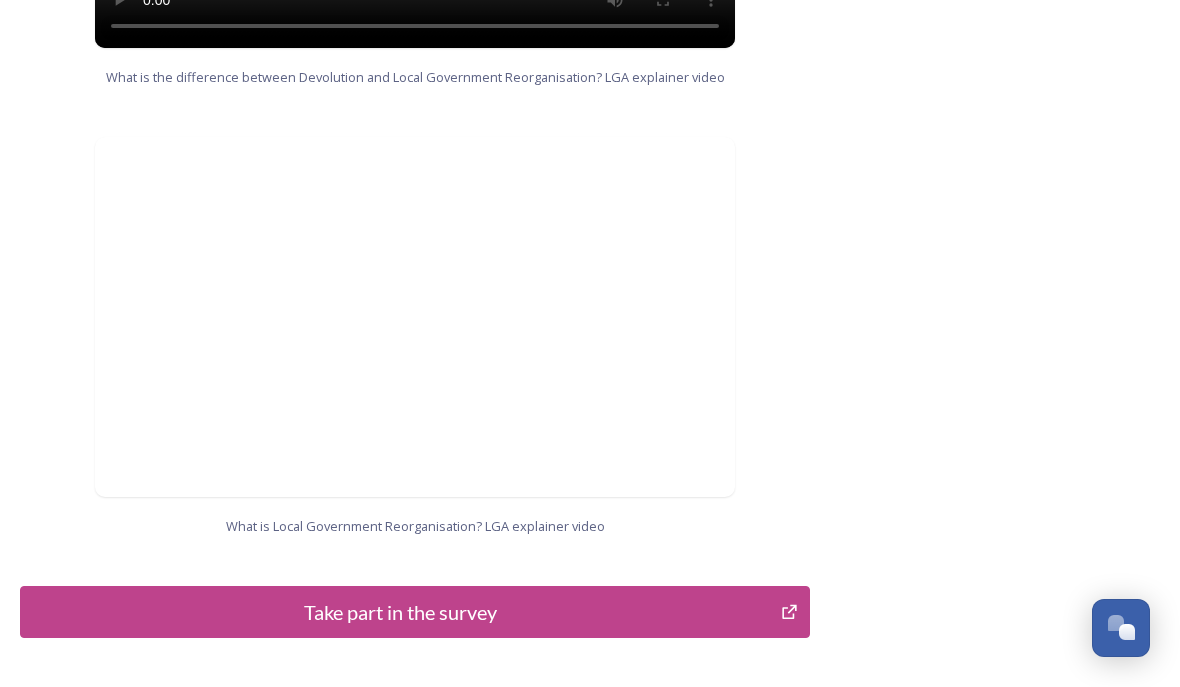 click on "Take part in the survey" at bounding box center (400, 612) 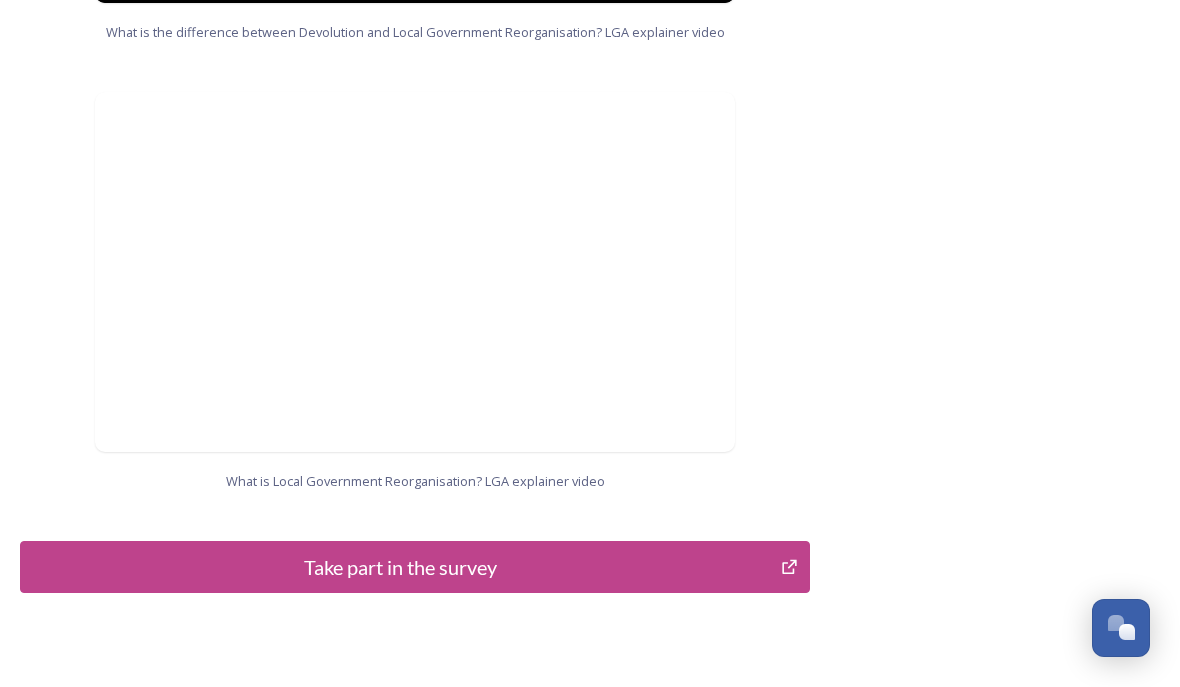 click on "Background to Local Government Reorganisation In [GEOGRAPHIC_DATA], we have a local government structure with a county council and district and borough councils (a two-tier structure).   West Sussex County Council covers the whole of the county and delivers services, such as education, roads, children’s services and social care. [GEOGRAPHIC_DATA] also has district and borough councils, that do things like collect bins, help people find homes, give permission for building projects, help to make where we live better by improving our towns and villages, as well as providing other services such as licensing, environmental health and community safety. The list of what councils deliver is long, and this is just a snapshot.   In some towns and villages, there are also smaller town and parish councils that provide services such as allotments, some play areas and consultation on planning.  You can read more about what each type of council is responsible for here.    What is Devolution? LGA explainer video   Participate" at bounding box center (590, -624) 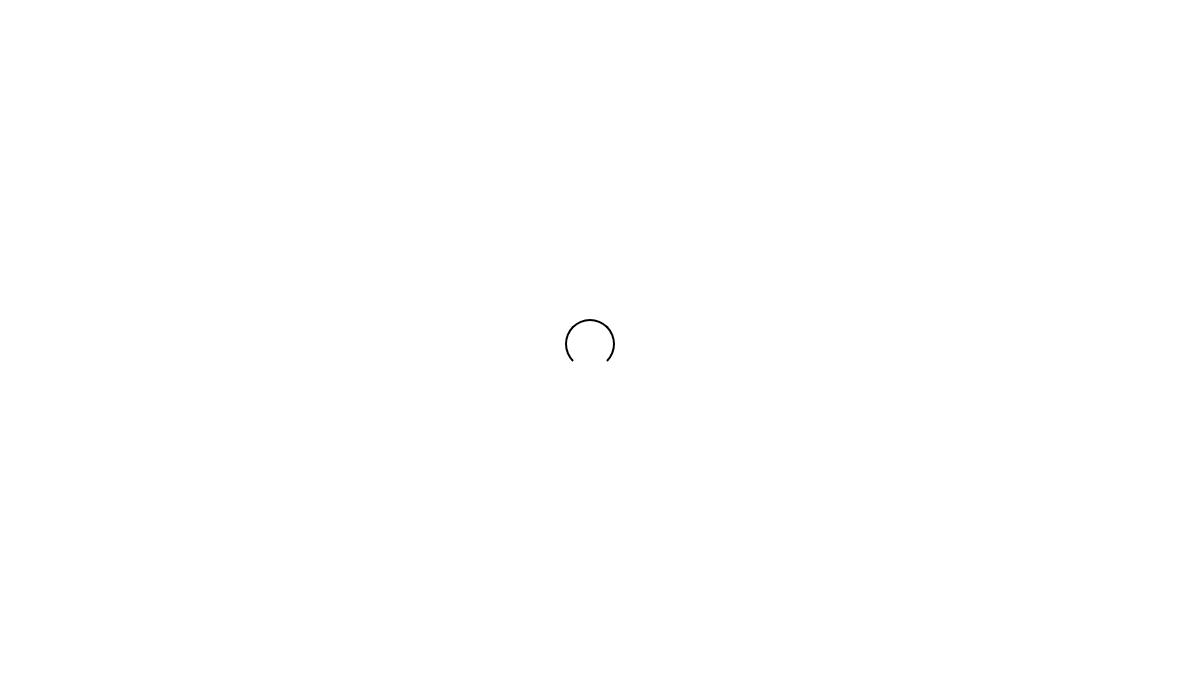 scroll, scrollTop: 0, scrollLeft: 0, axis: both 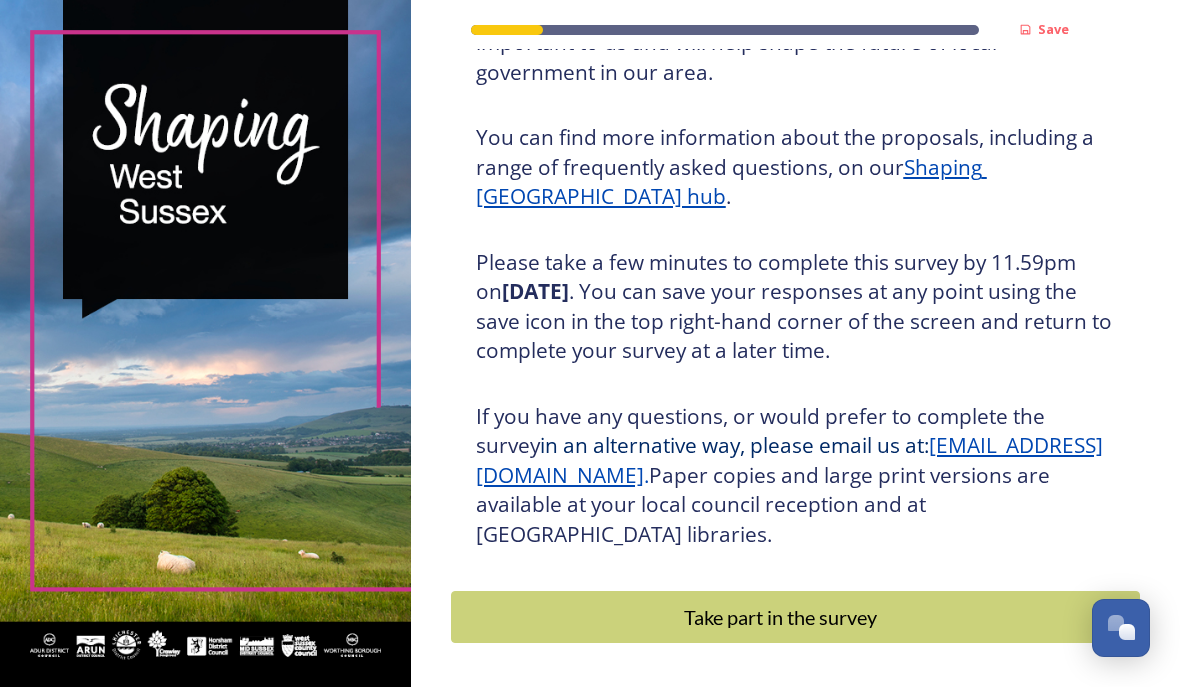 click on "Take part in the survey" at bounding box center [781, 617] 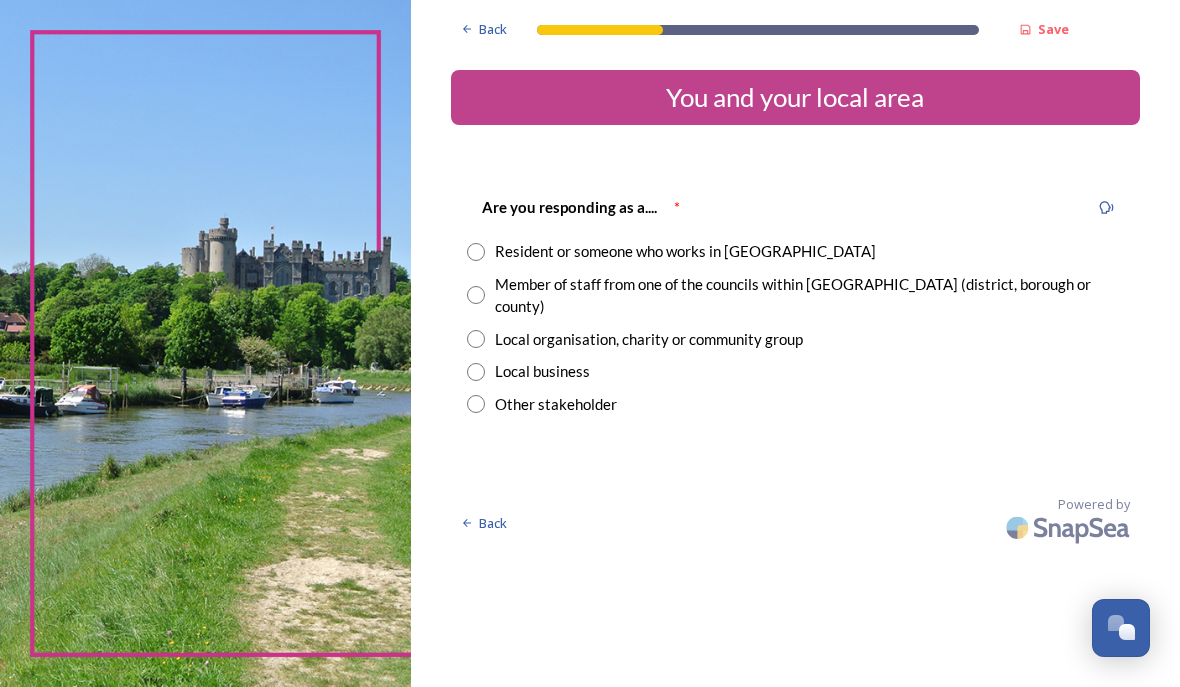 click at bounding box center [476, 252] 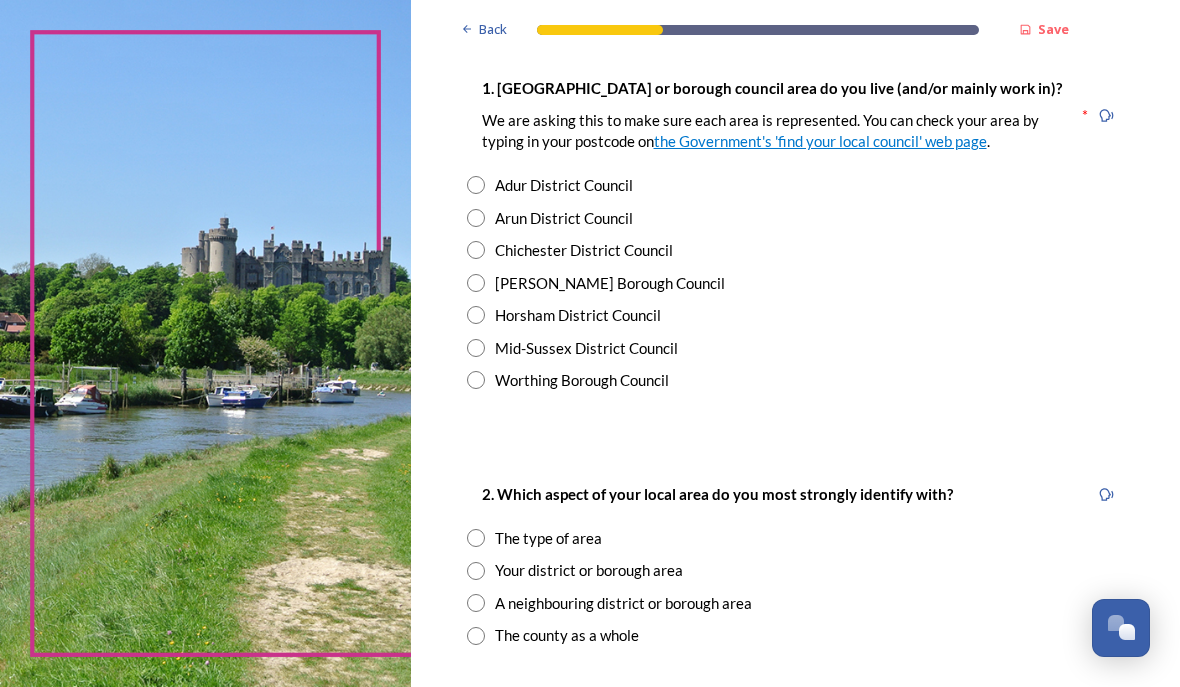 scroll, scrollTop: 430, scrollLeft: 0, axis: vertical 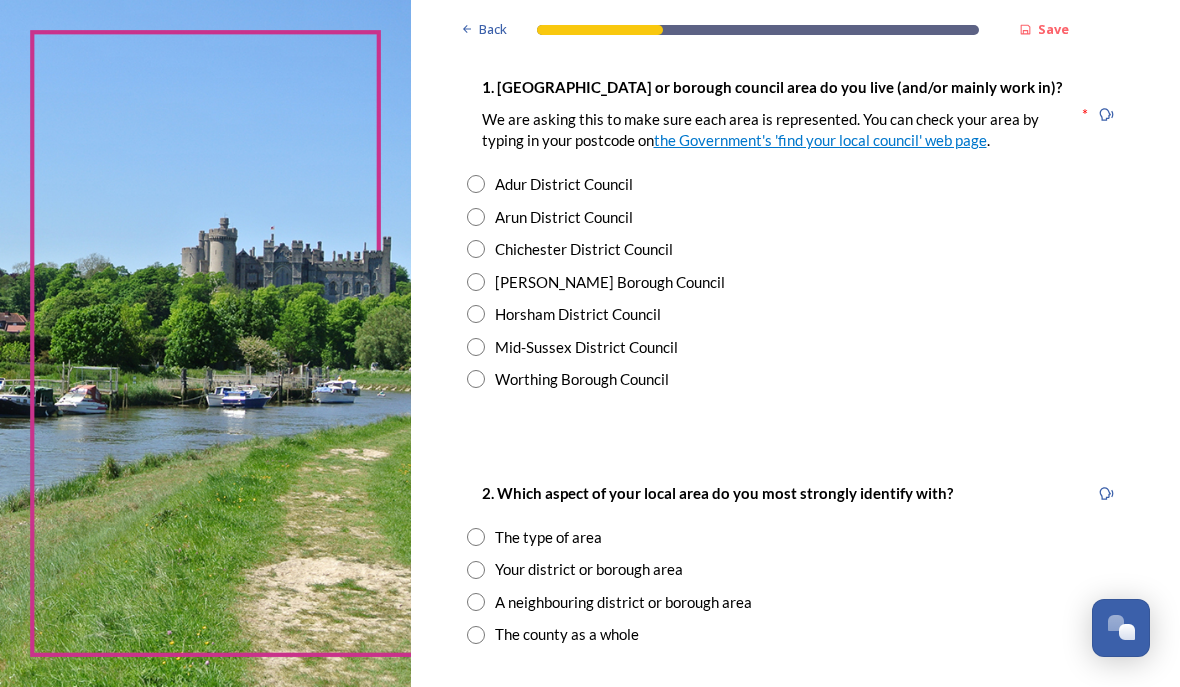 click on "[PERSON_NAME] Borough Council" at bounding box center [795, 282] 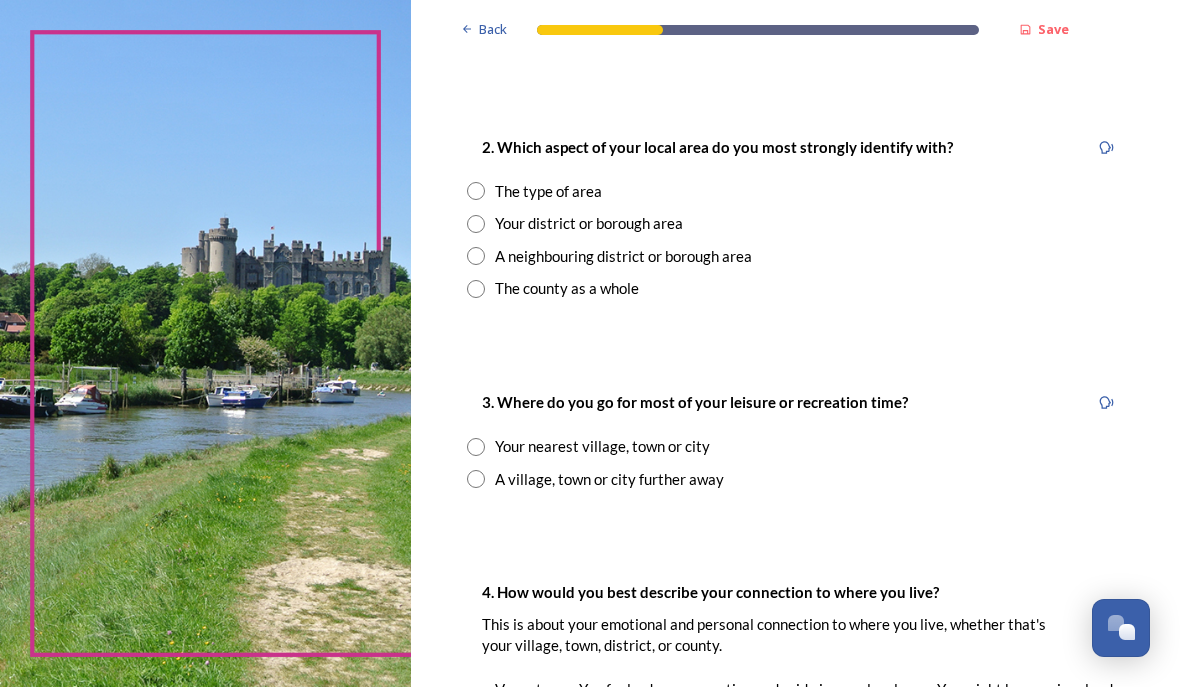 scroll, scrollTop: 779, scrollLeft: 0, axis: vertical 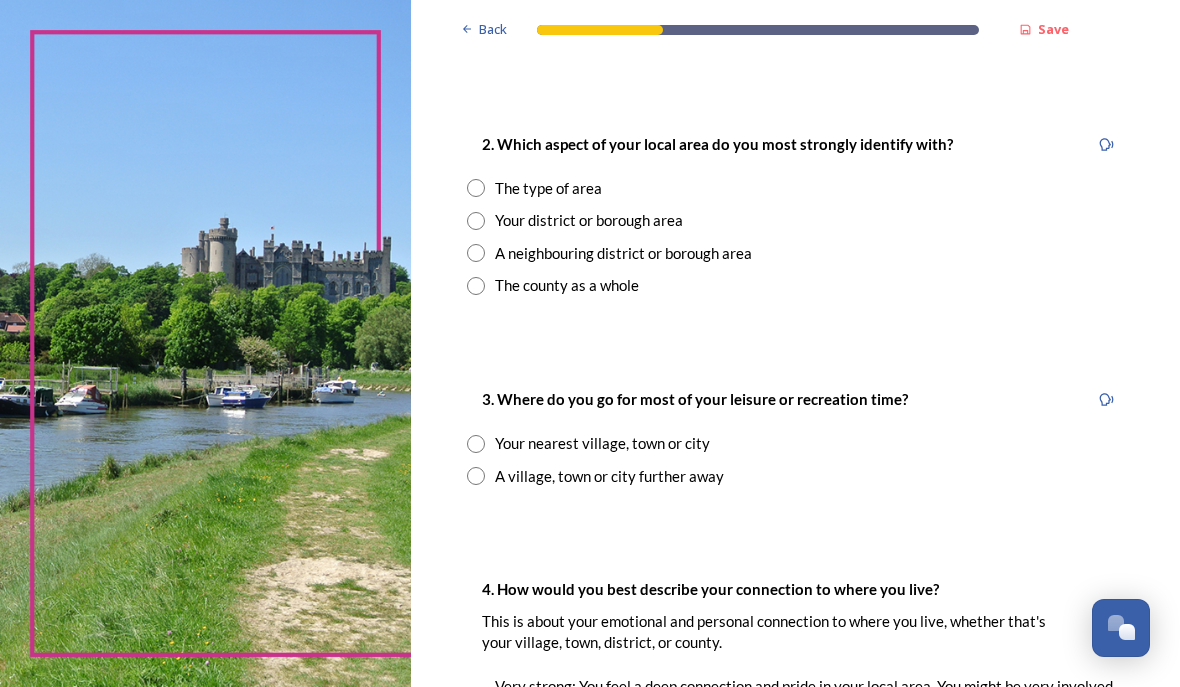 click at bounding box center (476, 253) 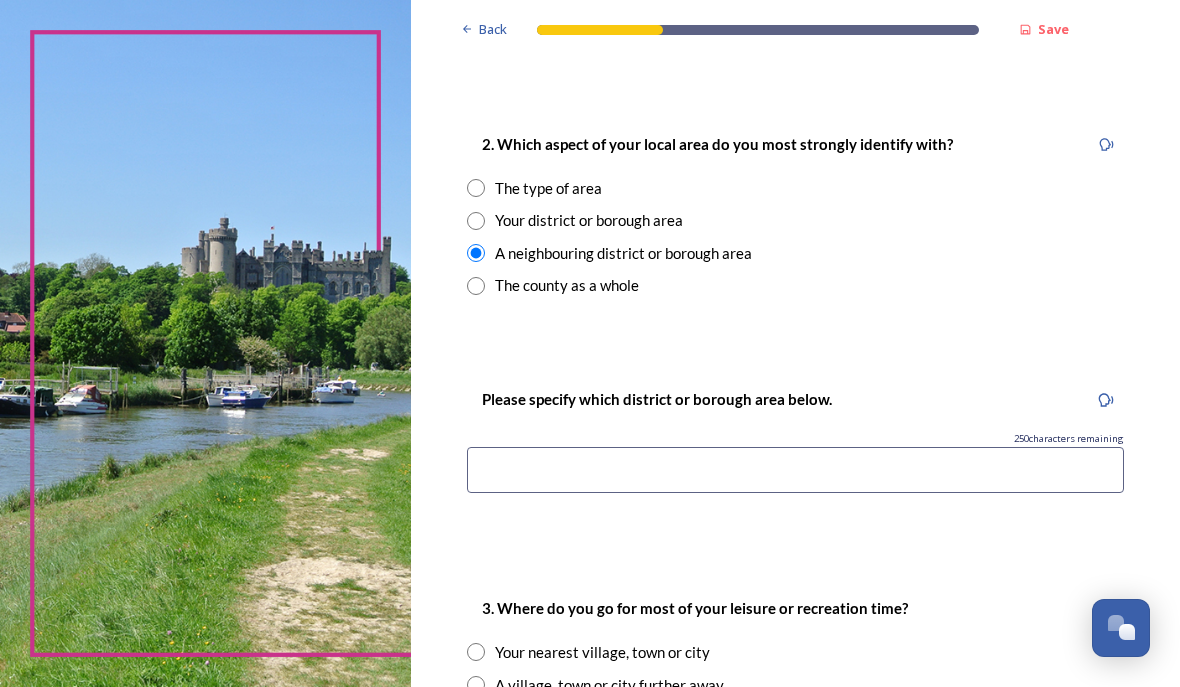 click at bounding box center (476, 286) 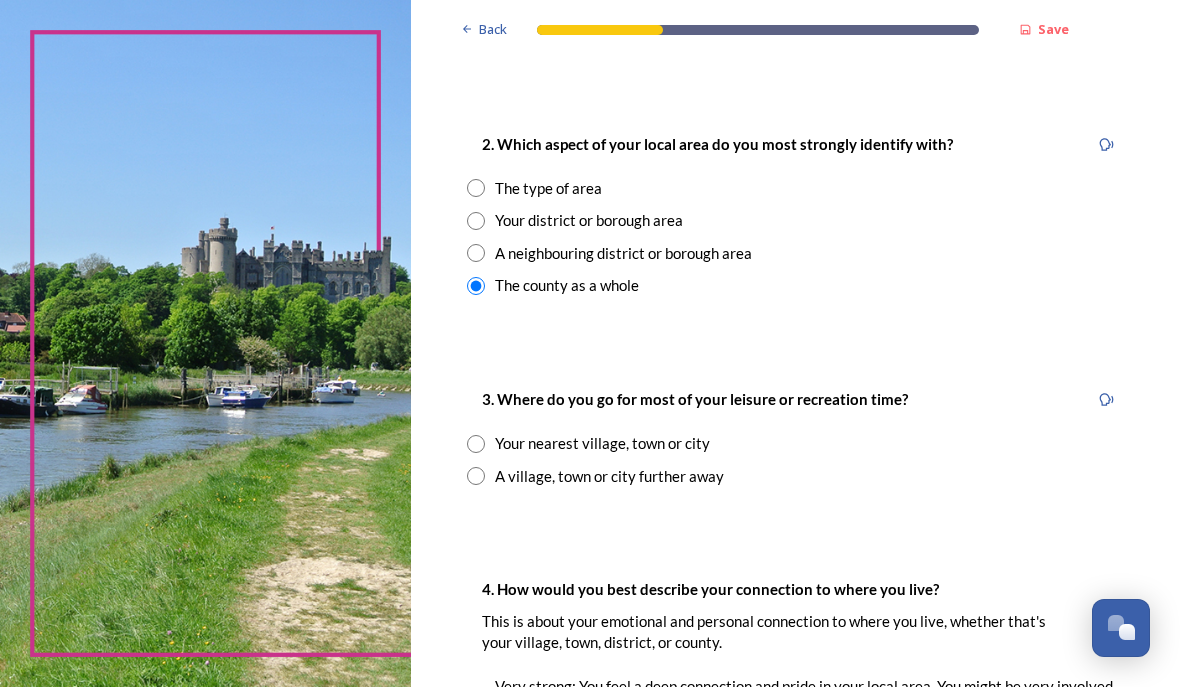 click at bounding box center (476, 444) 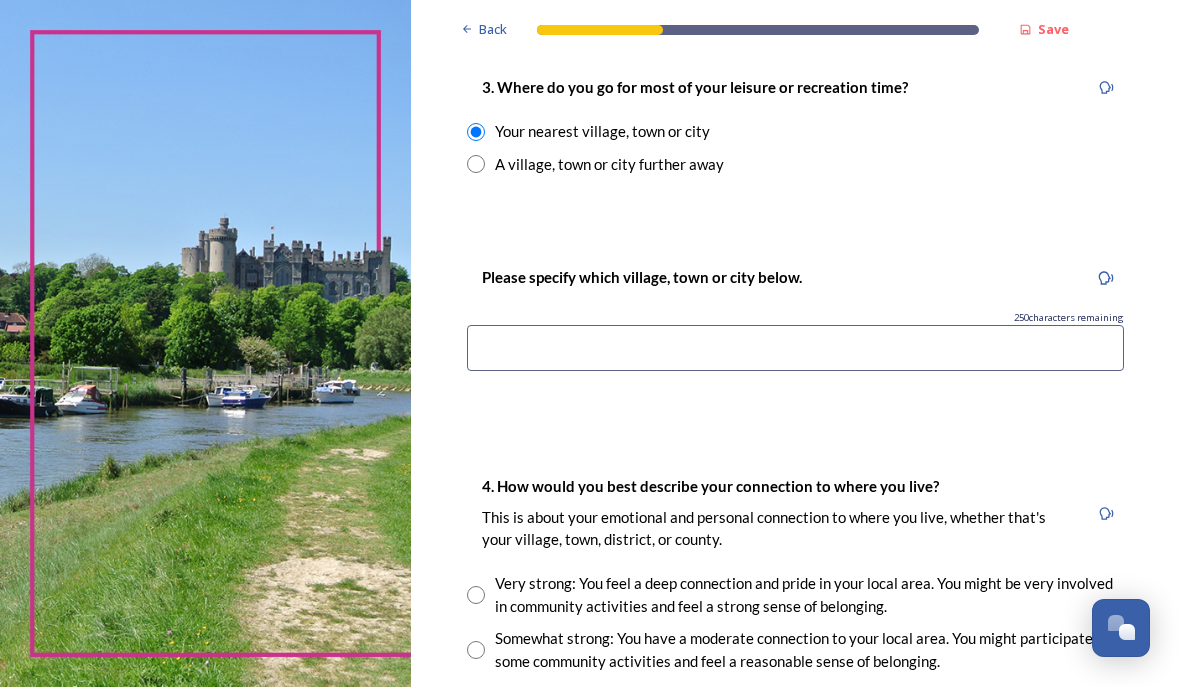 scroll, scrollTop: 1099, scrollLeft: 0, axis: vertical 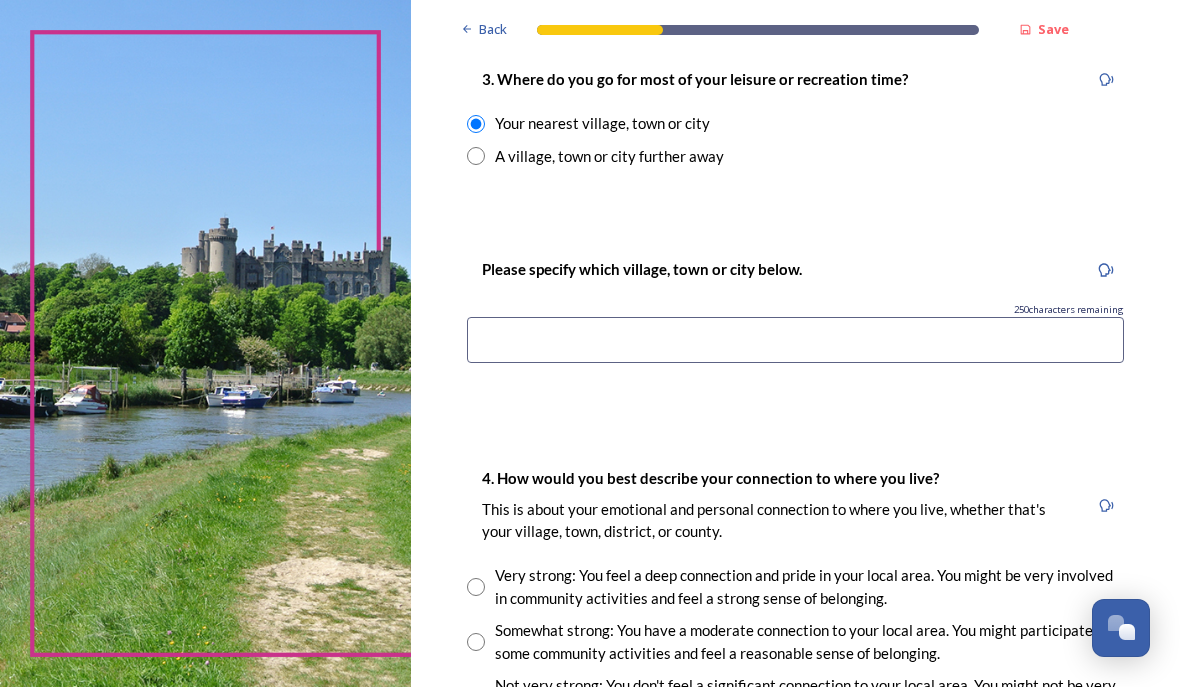 click at bounding box center (476, 156) 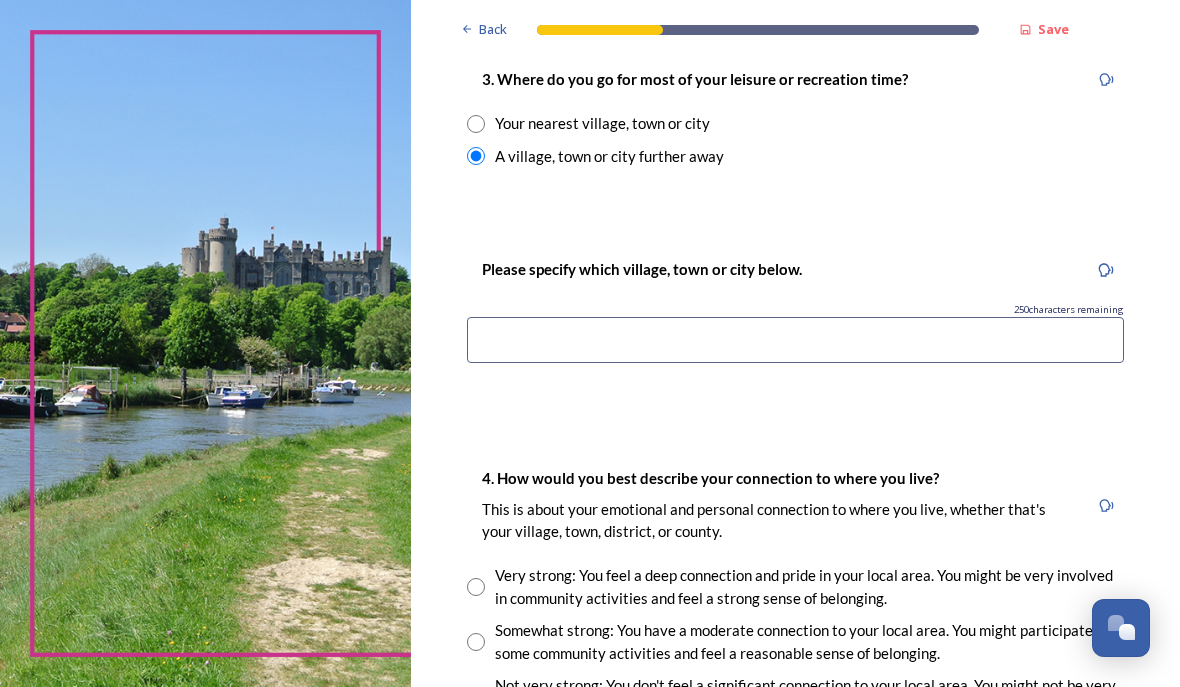 click at bounding box center (795, 340) 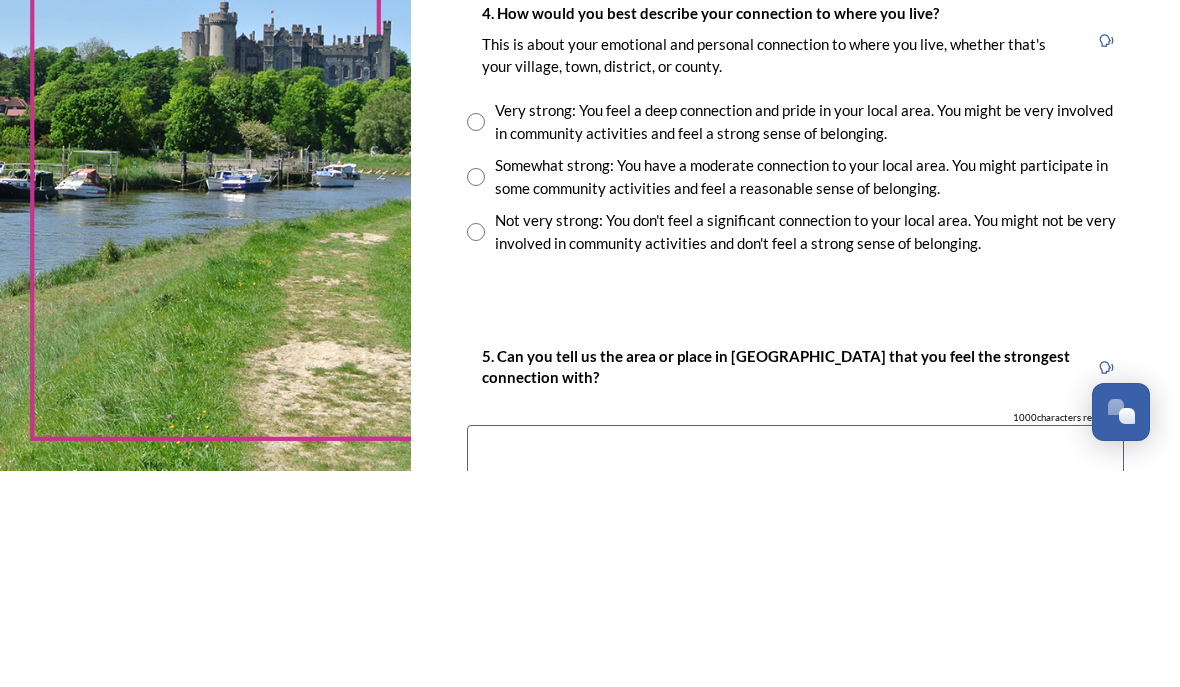 scroll, scrollTop: 1348, scrollLeft: 0, axis: vertical 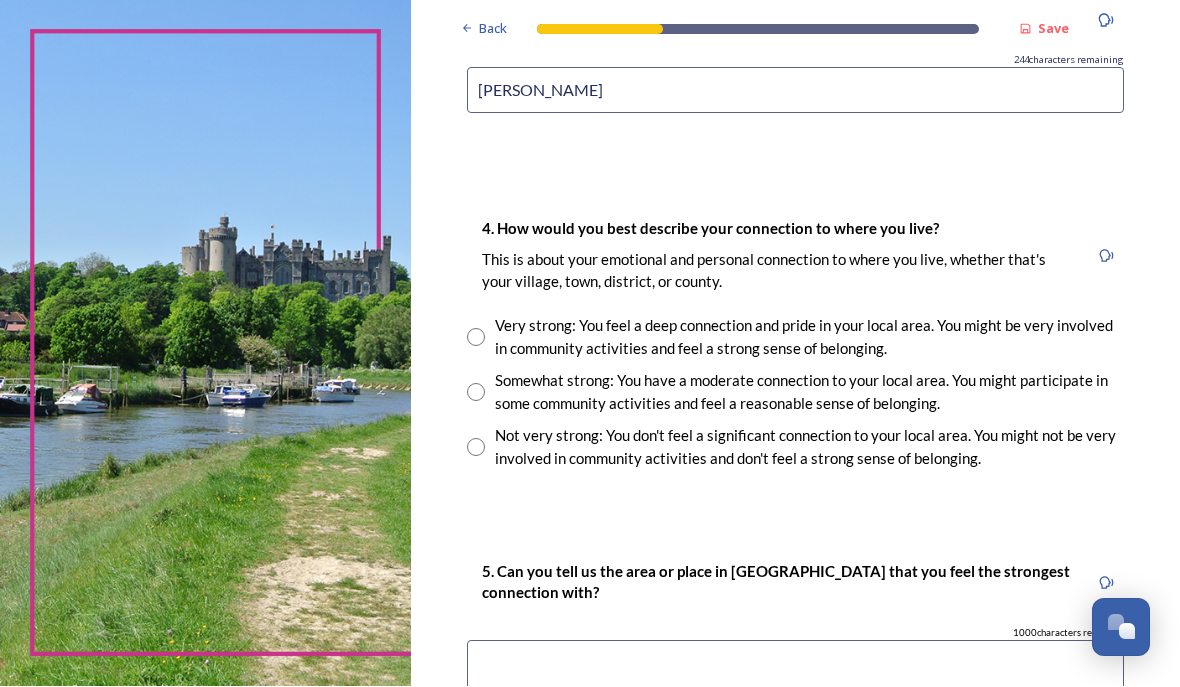 type on "Horley" 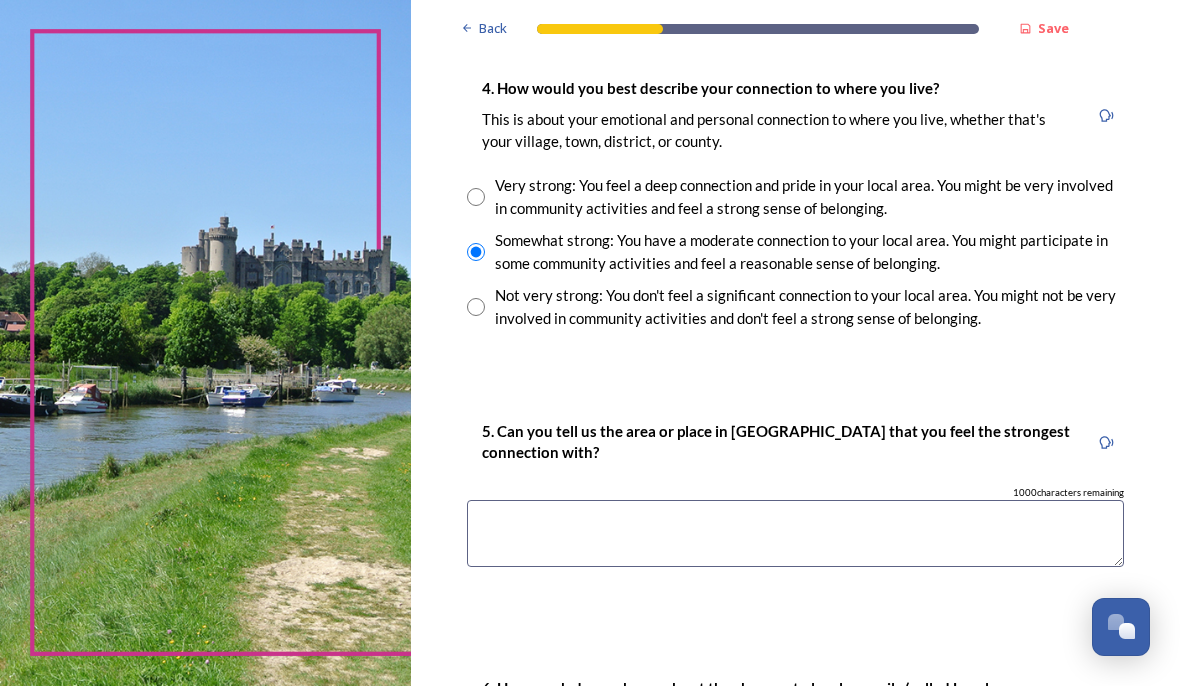 scroll, scrollTop: 1503, scrollLeft: 0, axis: vertical 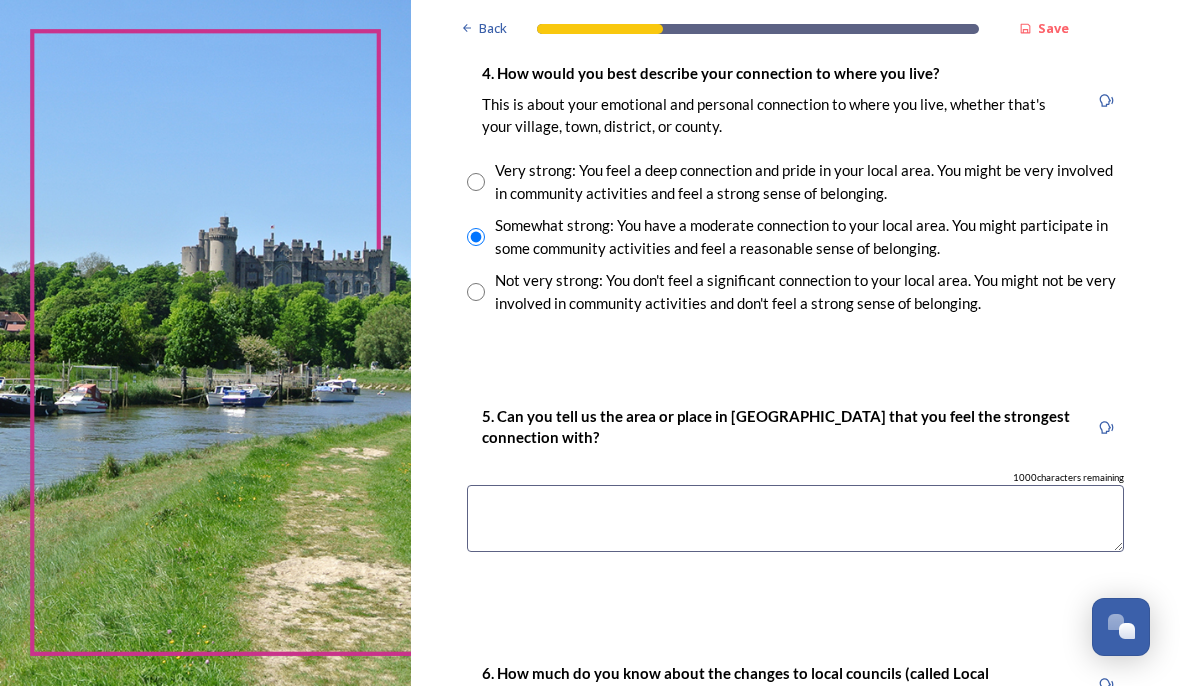 click at bounding box center (795, 519) 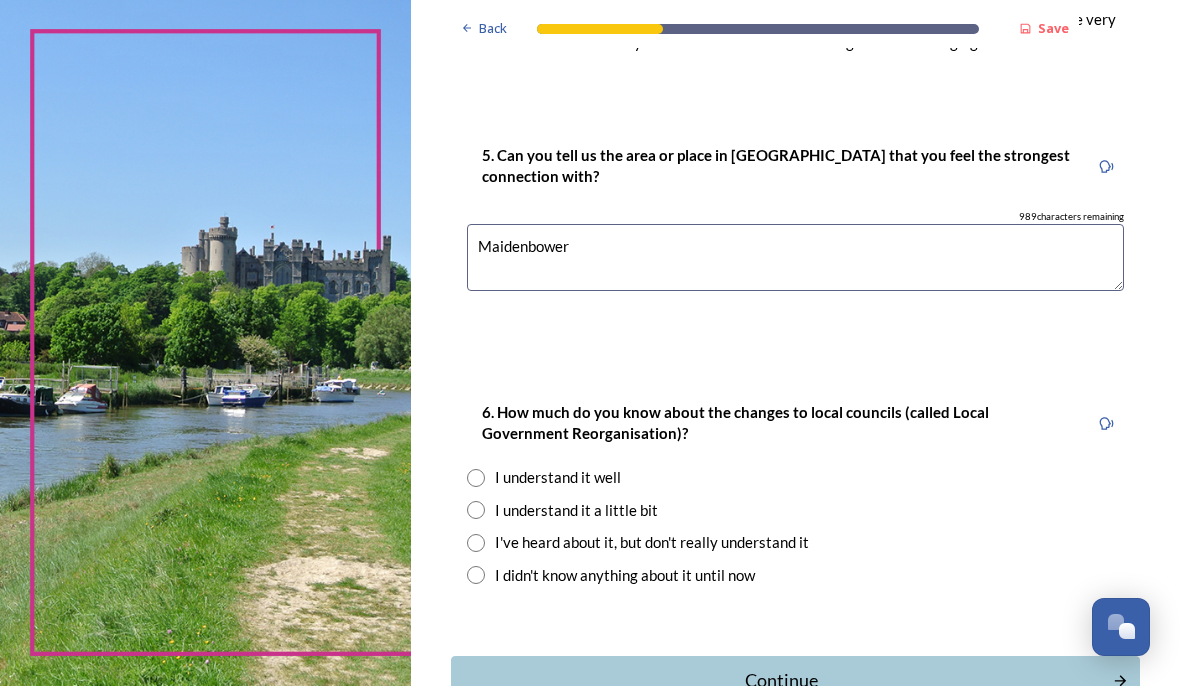 scroll, scrollTop: 1797, scrollLeft: 0, axis: vertical 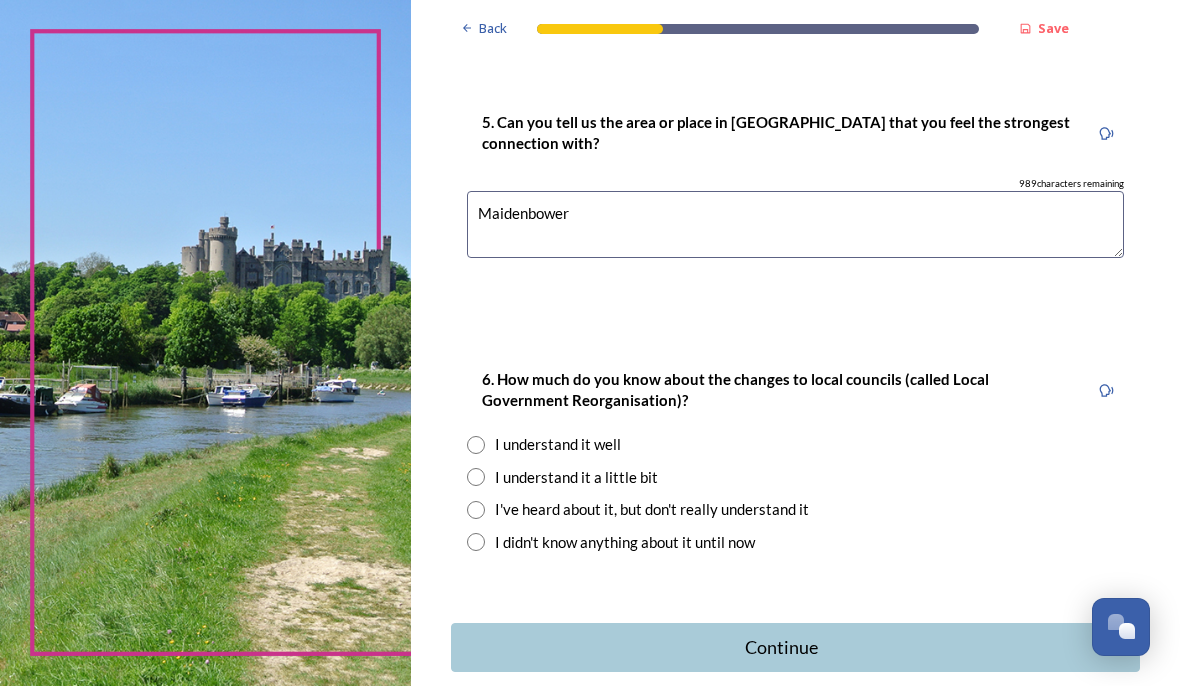 type on "Maidenbower" 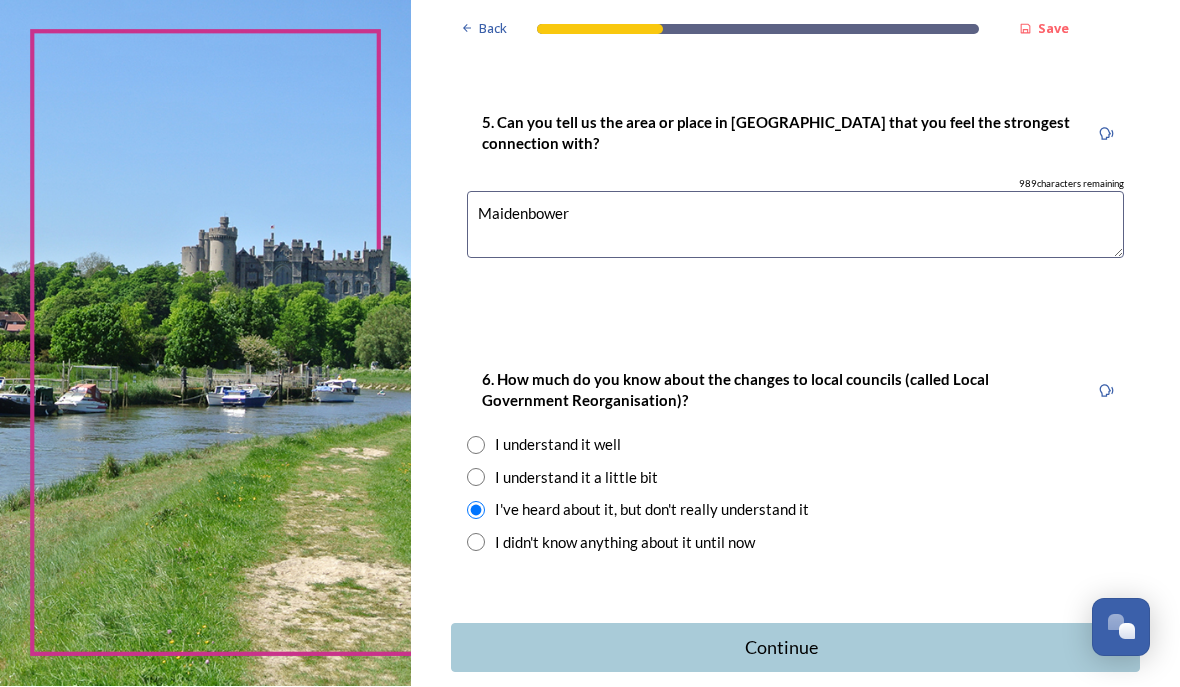 click on "Continue" at bounding box center (782, 648) 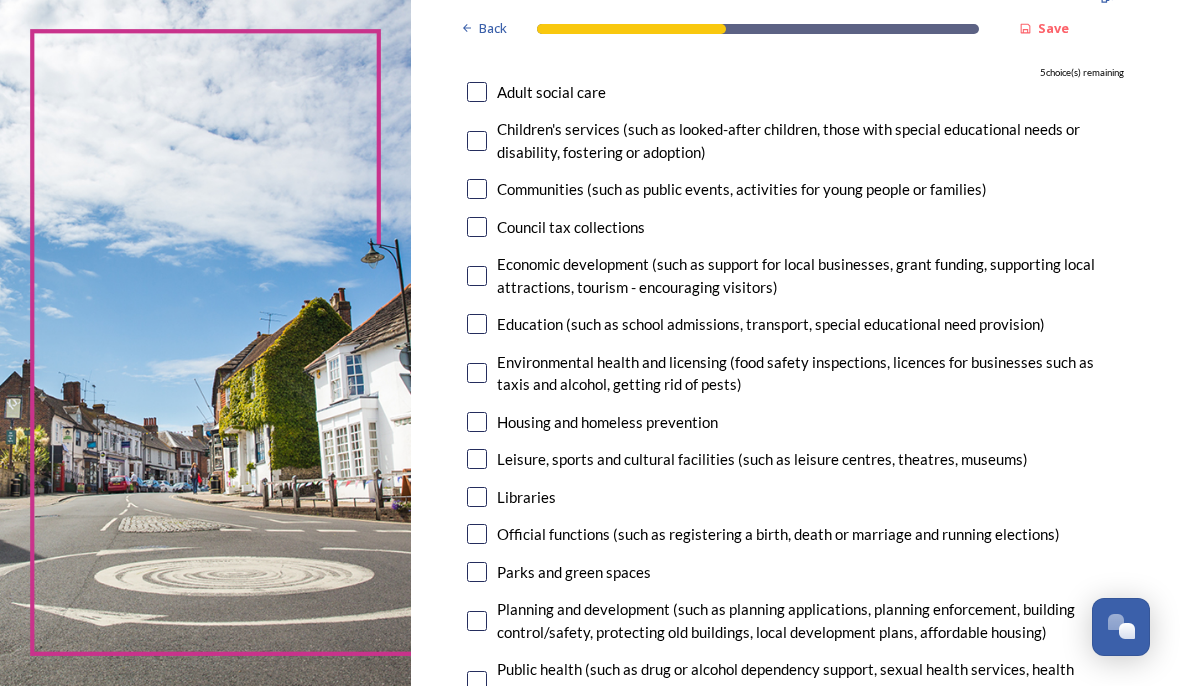 scroll, scrollTop: 251, scrollLeft: 0, axis: vertical 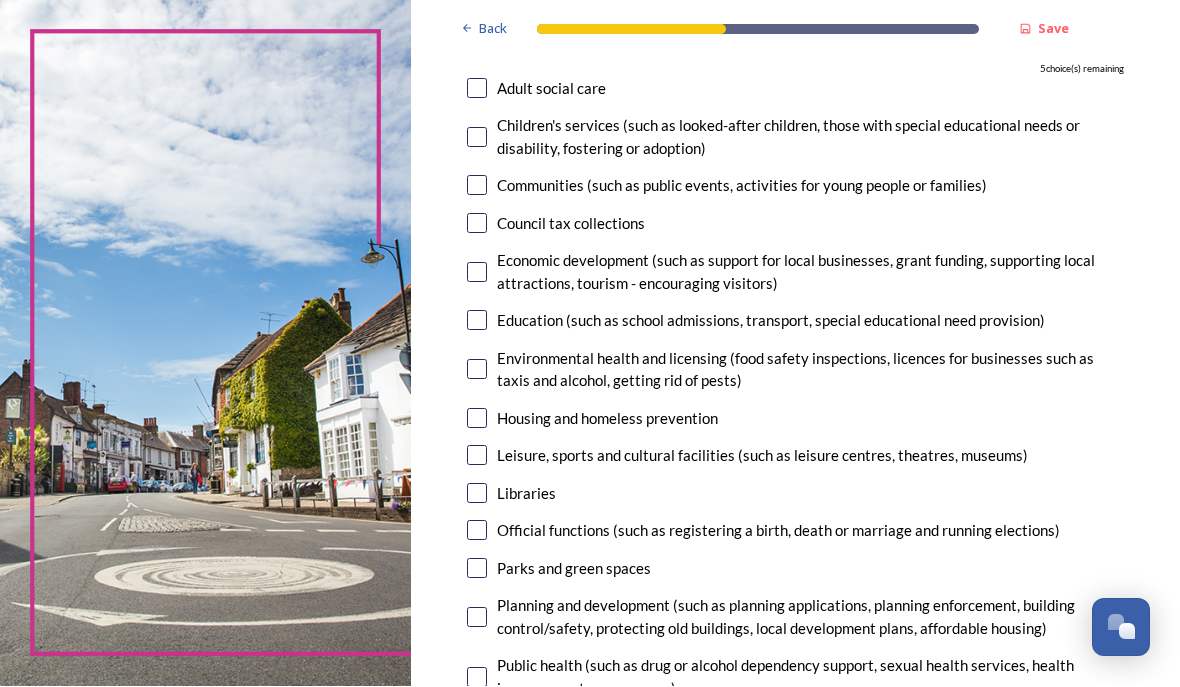 click at bounding box center (477, 456) 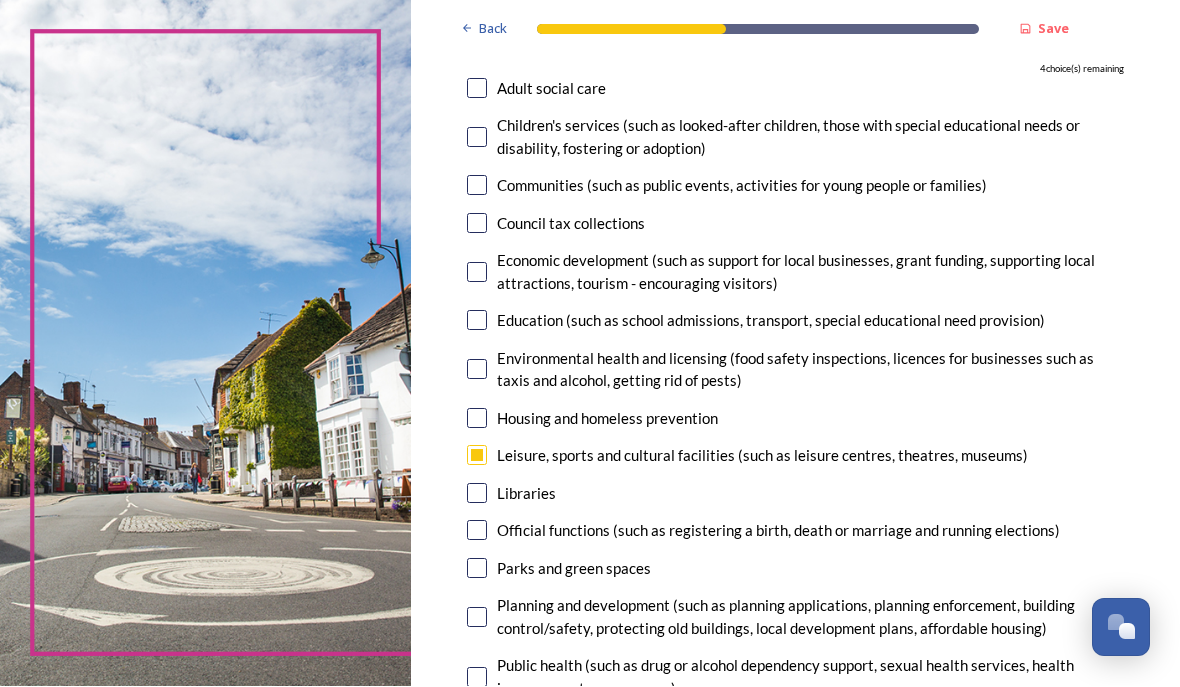 click at bounding box center [477, 321] 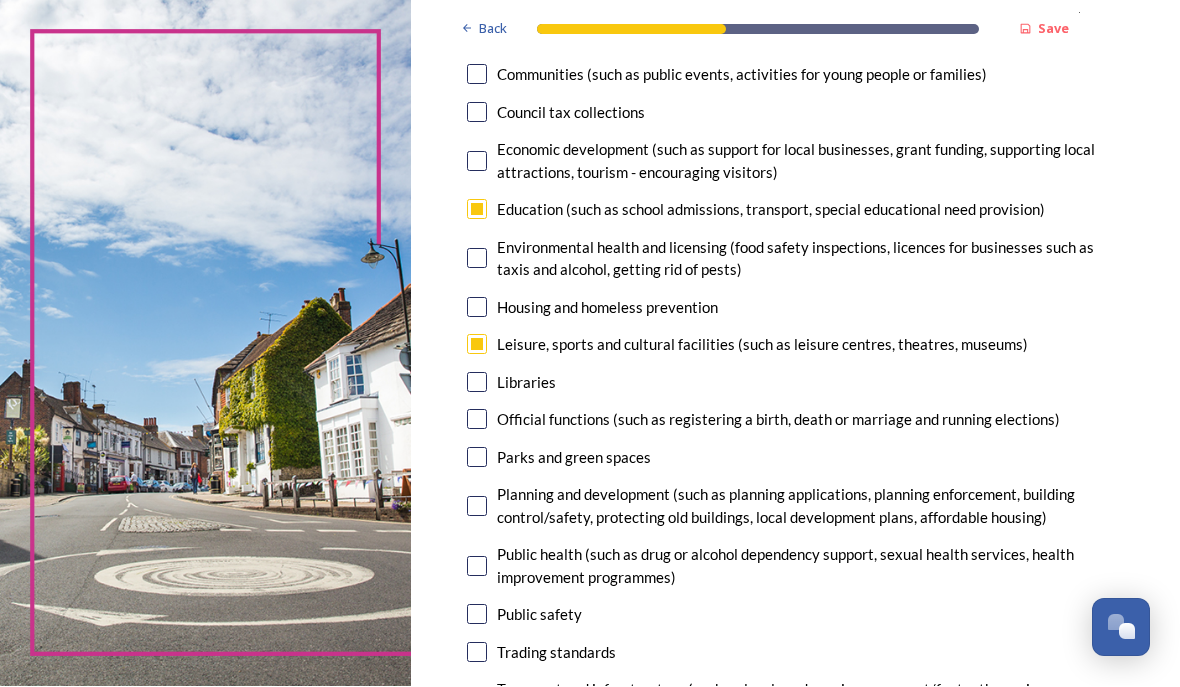 scroll, scrollTop: 362, scrollLeft: 0, axis: vertical 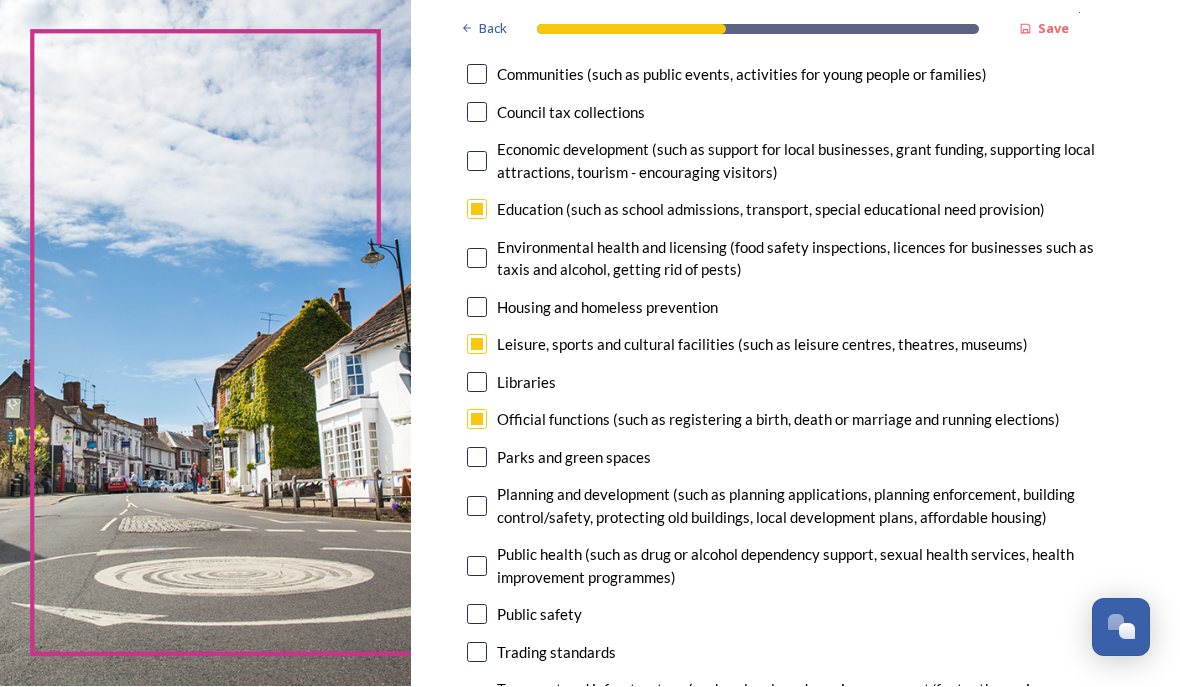 click at bounding box center (477, 458) 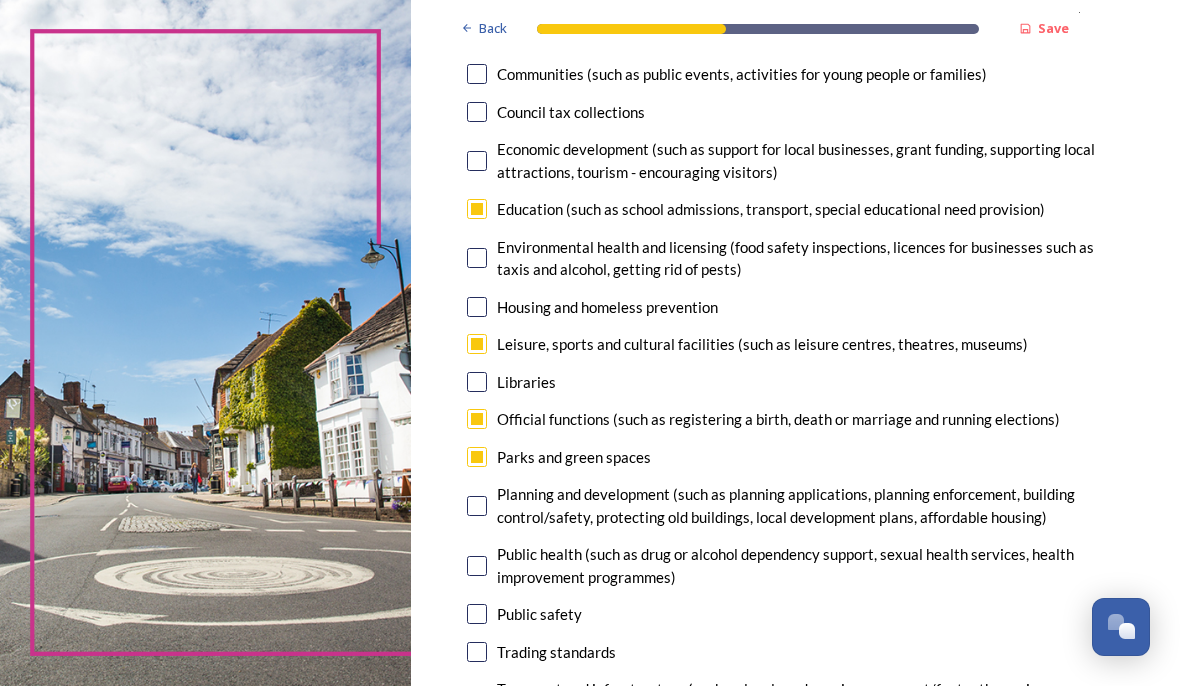 click at bounding box center [477, 507] 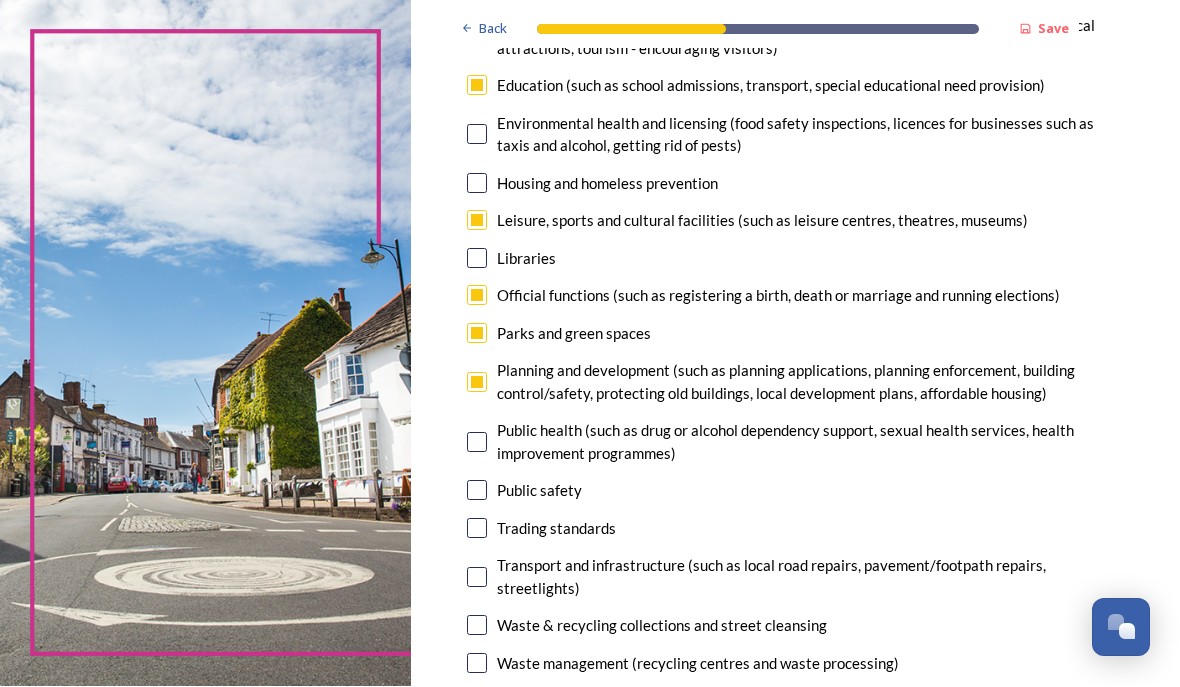 scroll, scrollTop: 490, scrollLeft: 0, axis: vertical 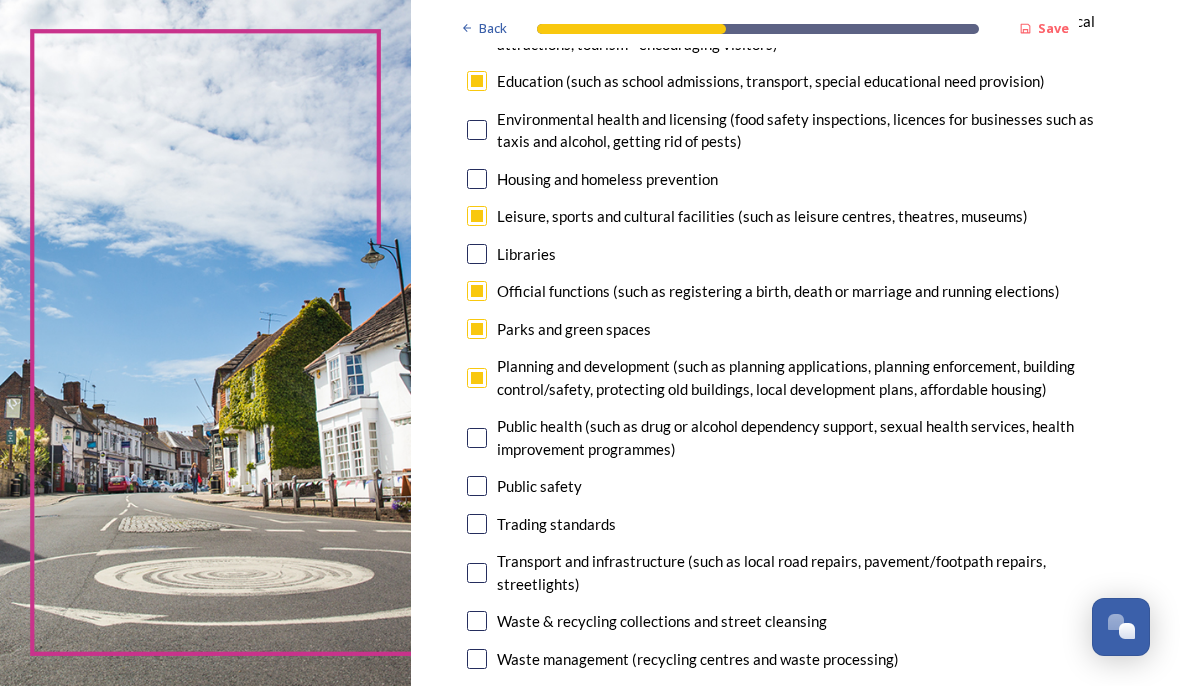 click at bounding box center (477, 525) 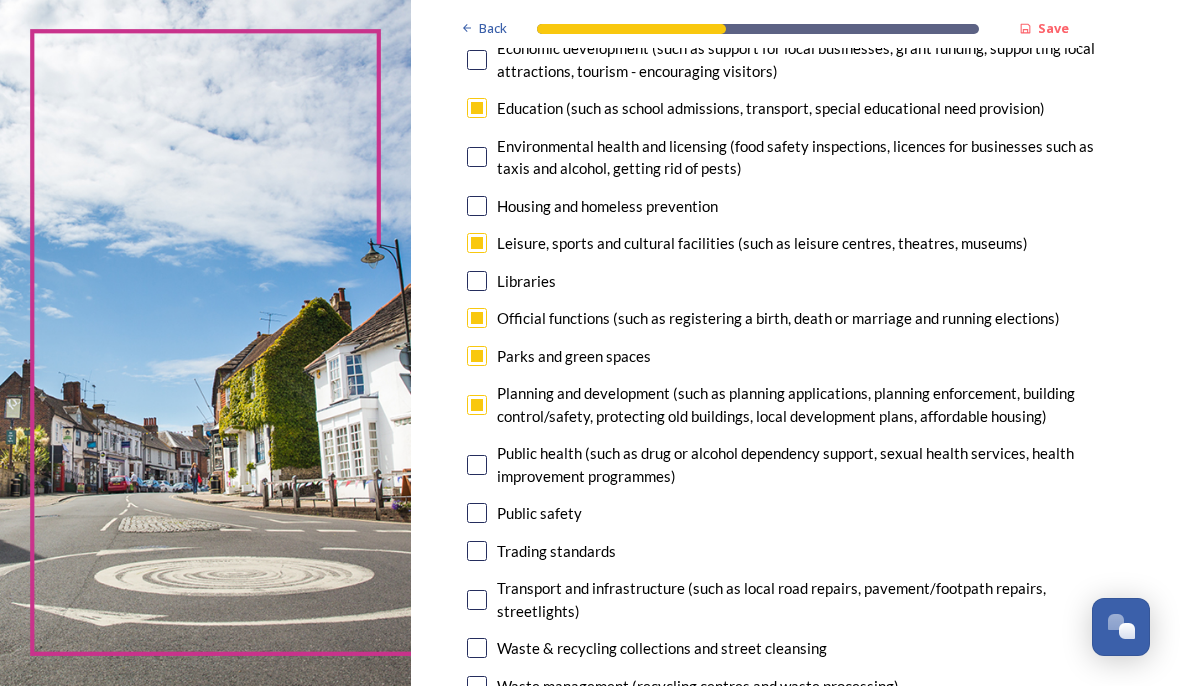 scroll, scrollTop: 477, scrollLeft: 0, axis: vertical 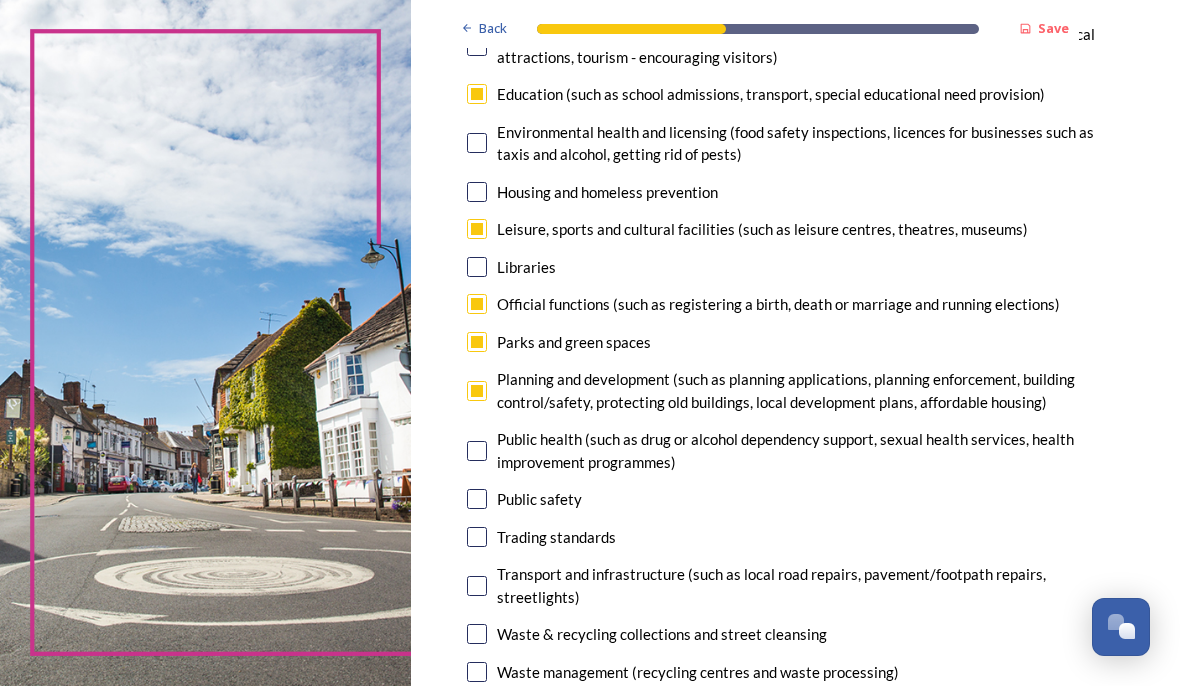 click at bounding box center [477, 305] 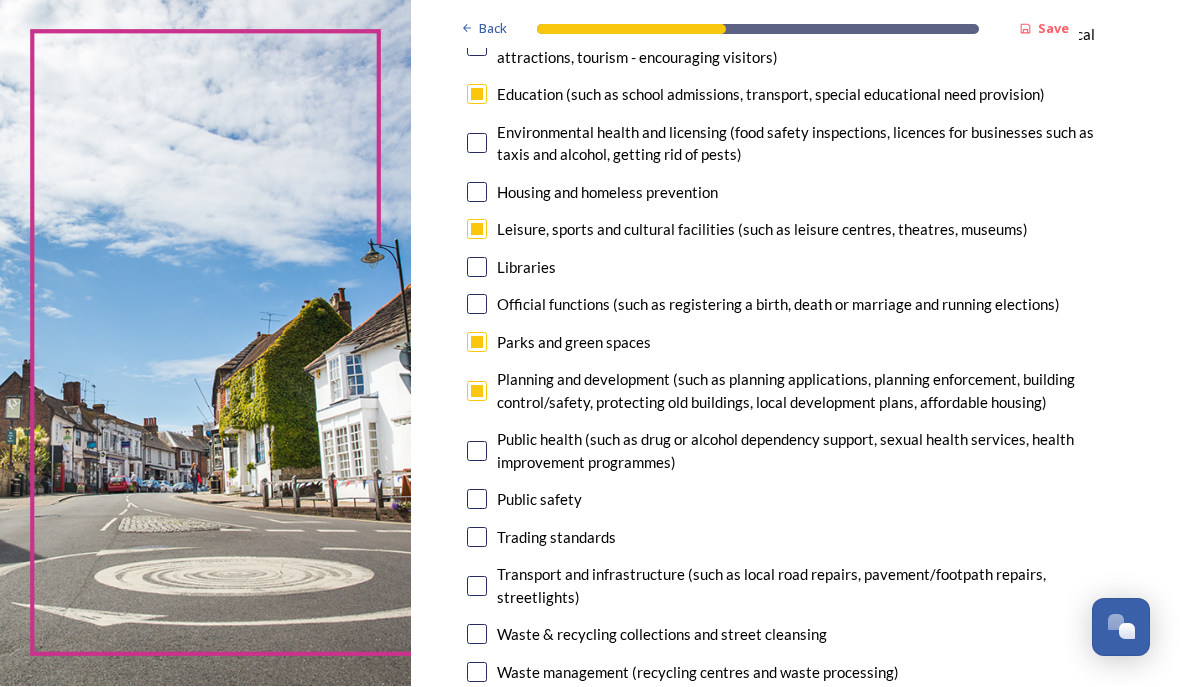 click at bounding box center (477, 587) 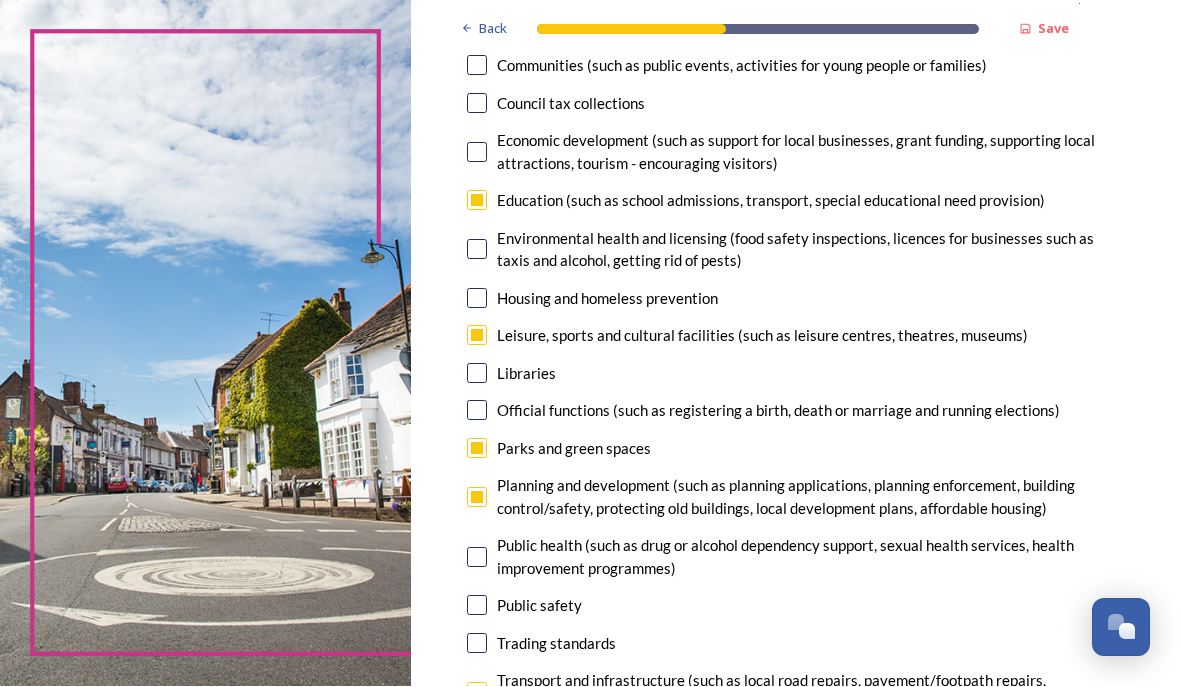 scroll, scrollTop: 369, scrollLeft: 0, axis: vertical 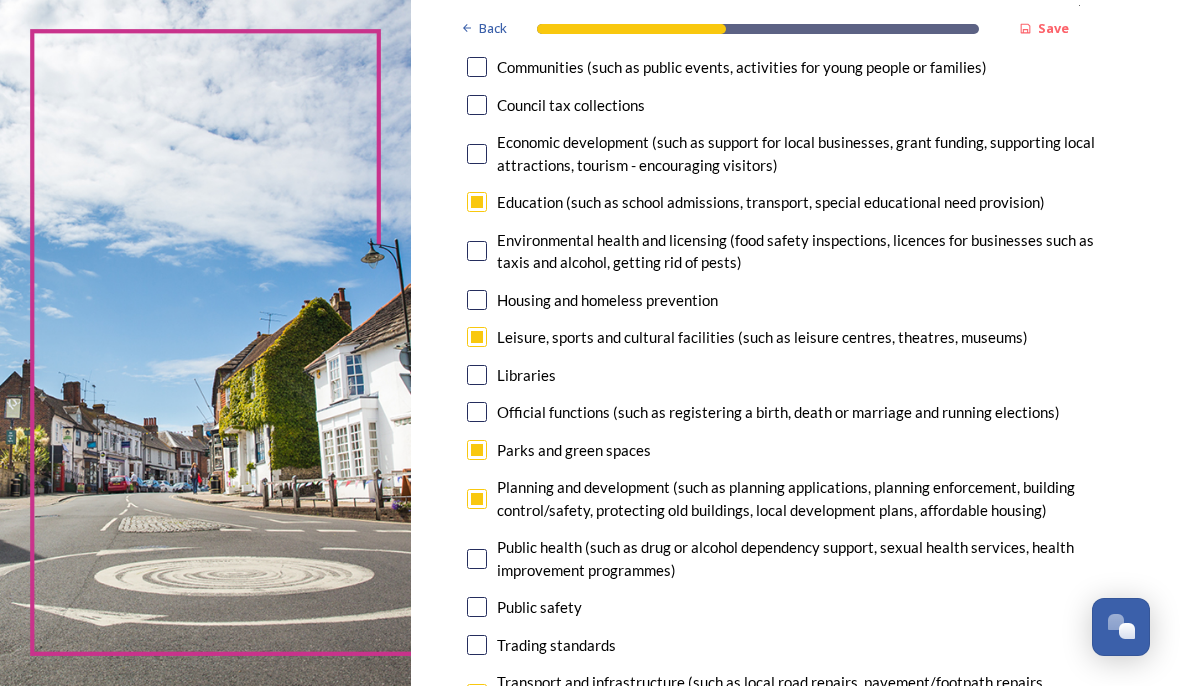 click at bounding box center [477, 203] 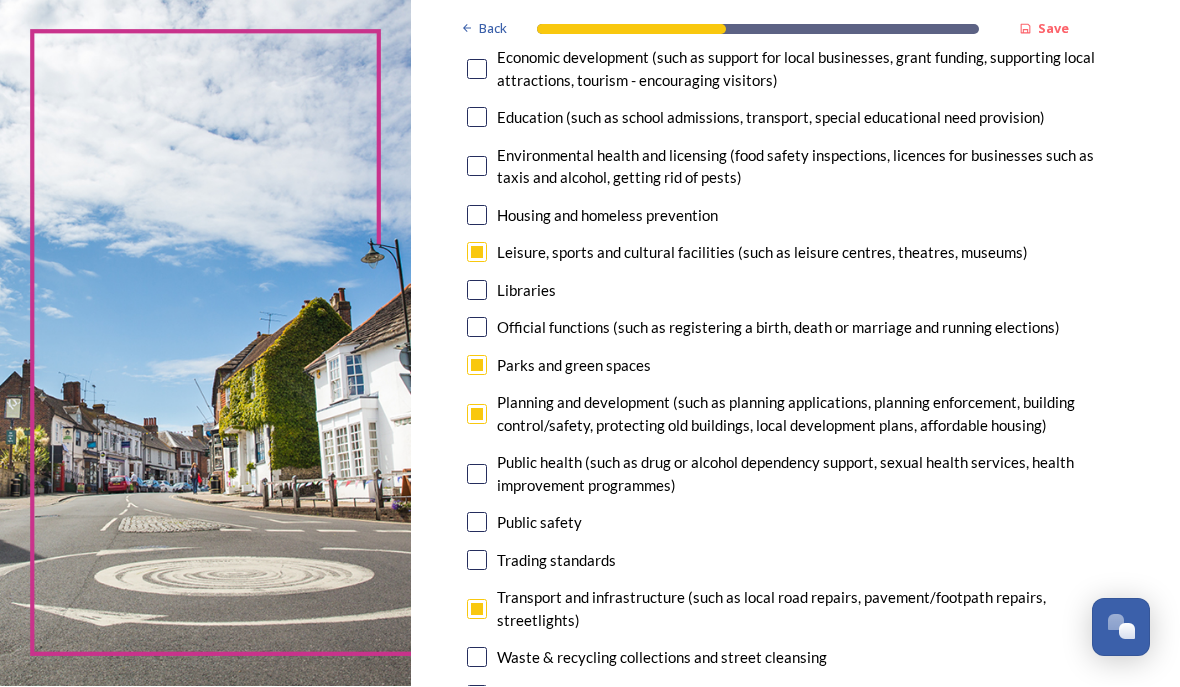 scroll, scrollTop: 461, scrollLeft: 0, axis: vertical 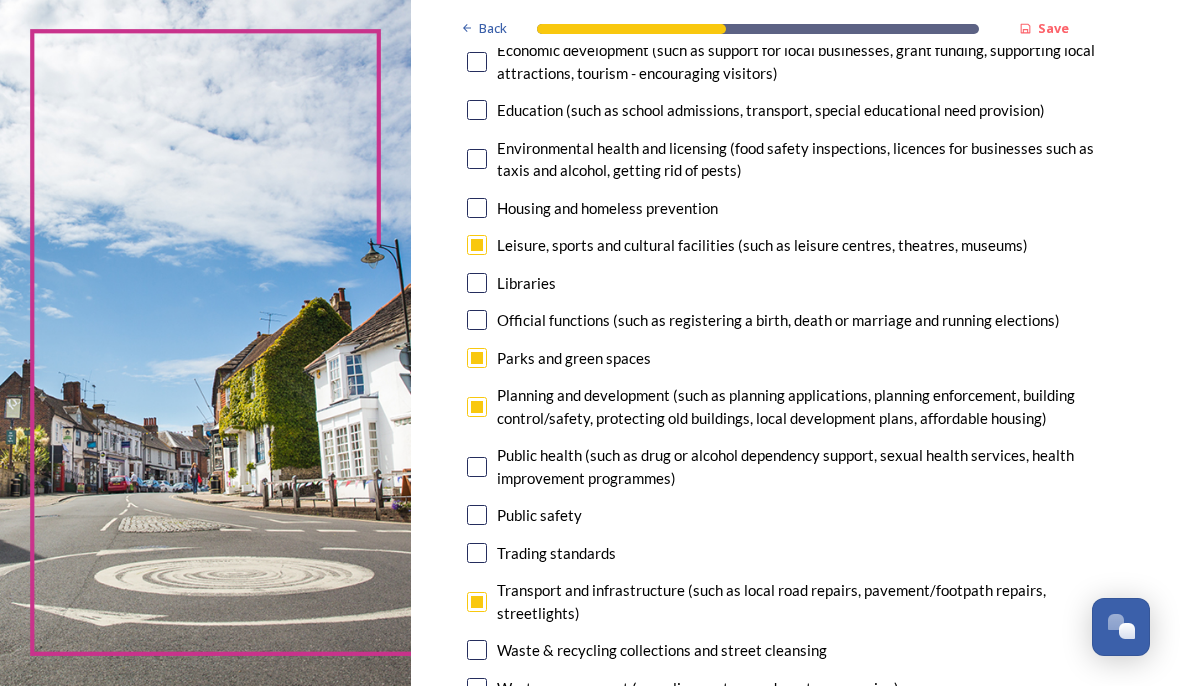click at bounding box center [477, 689] 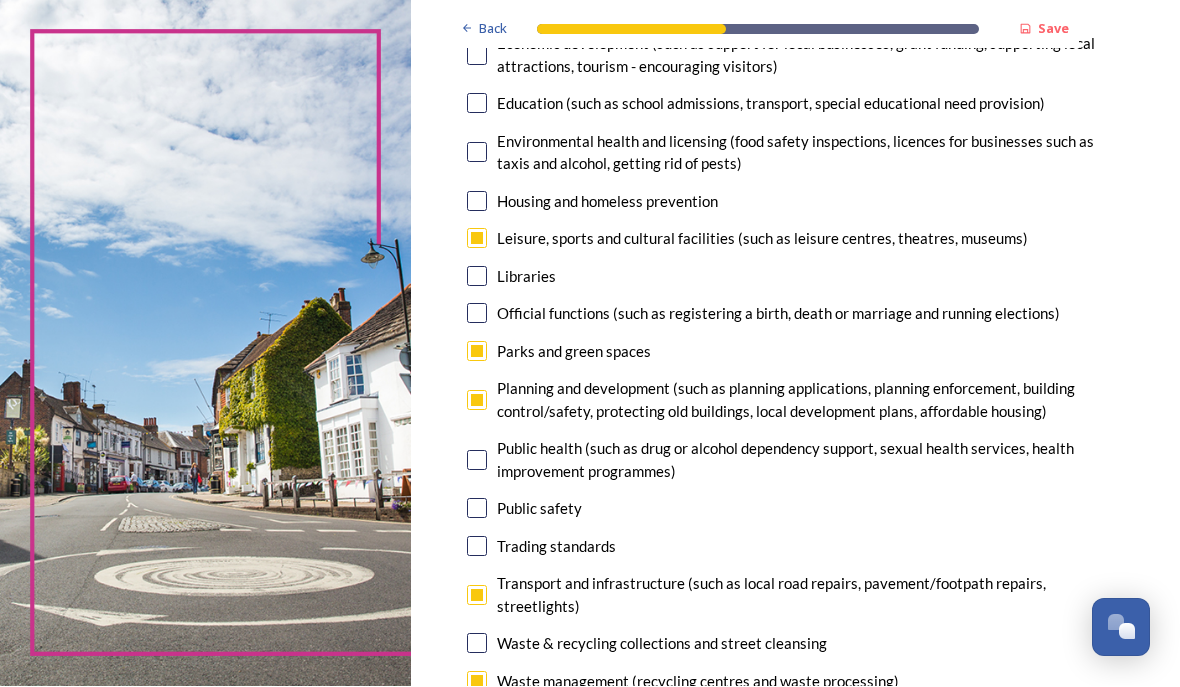 scroll, scrollTop: 468, scrollLeft: 0, axis: vertical 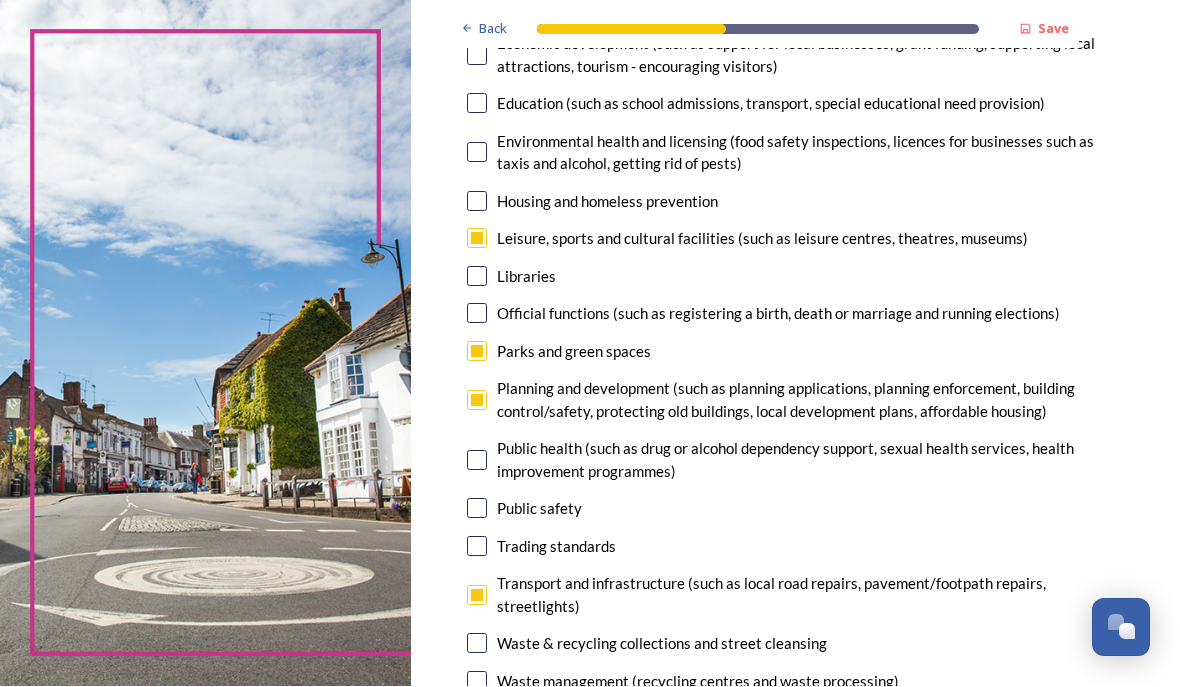 click on "Waste management (recycling centres and waste processing)" at bounding box center (795, 682) 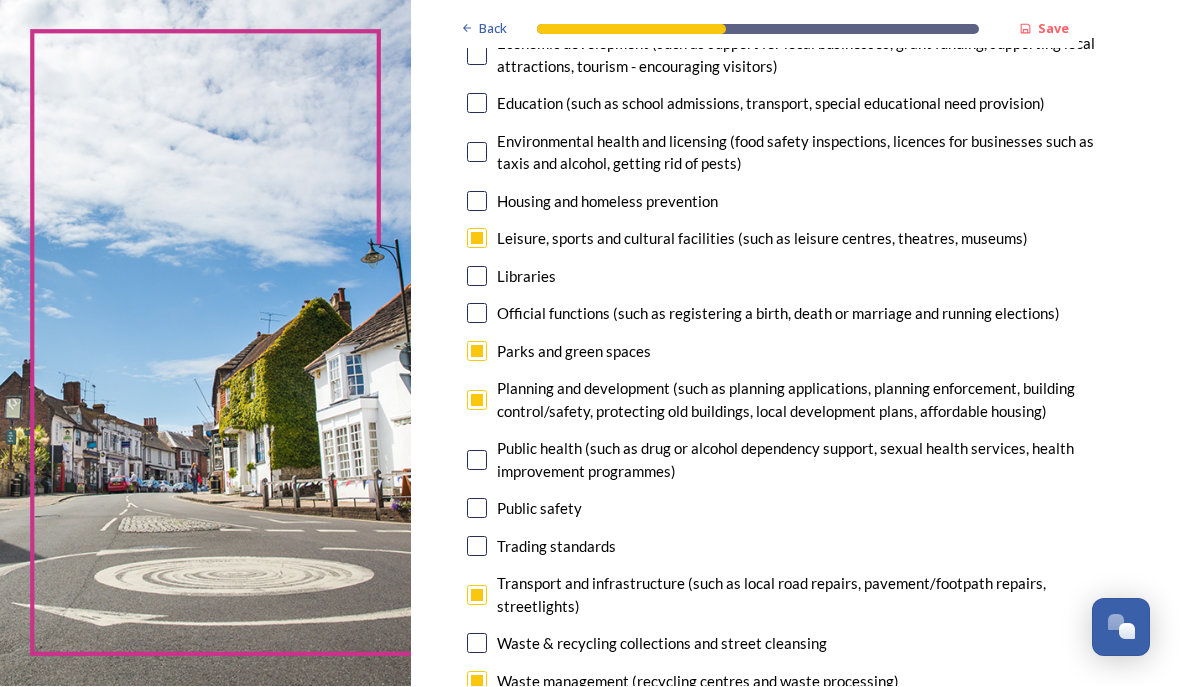 click on "Waste & recycling collections and street cleansing" at bounding box center (795, 644) 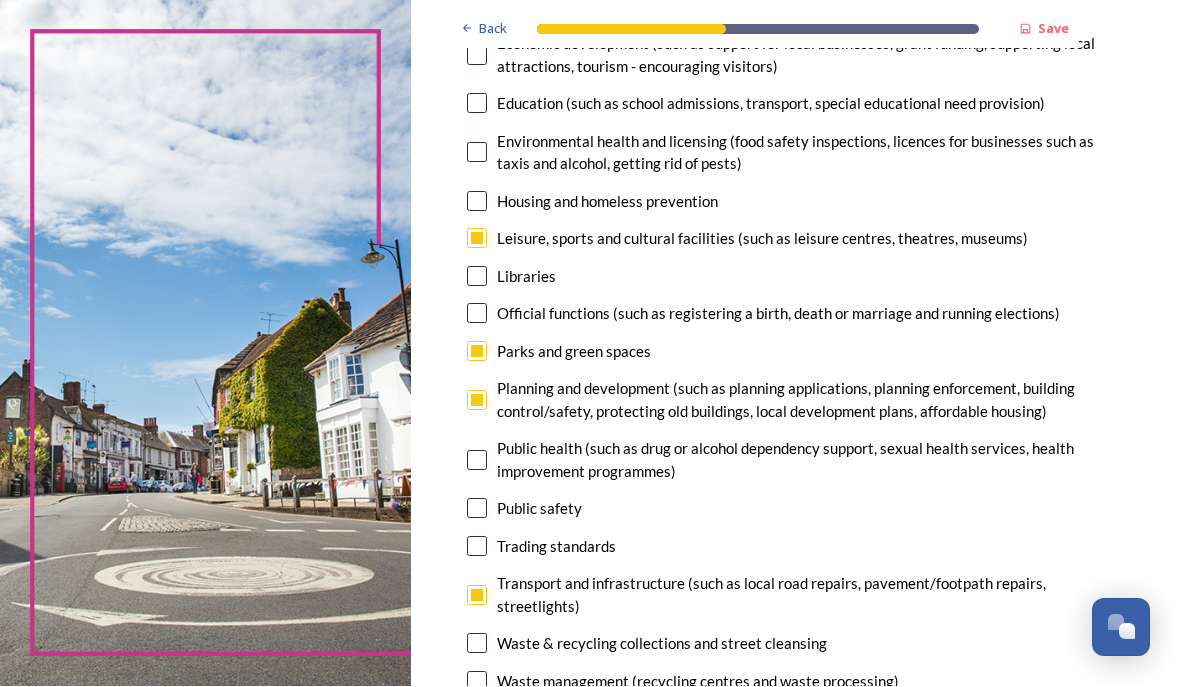 click at bounding box center [477, 644] 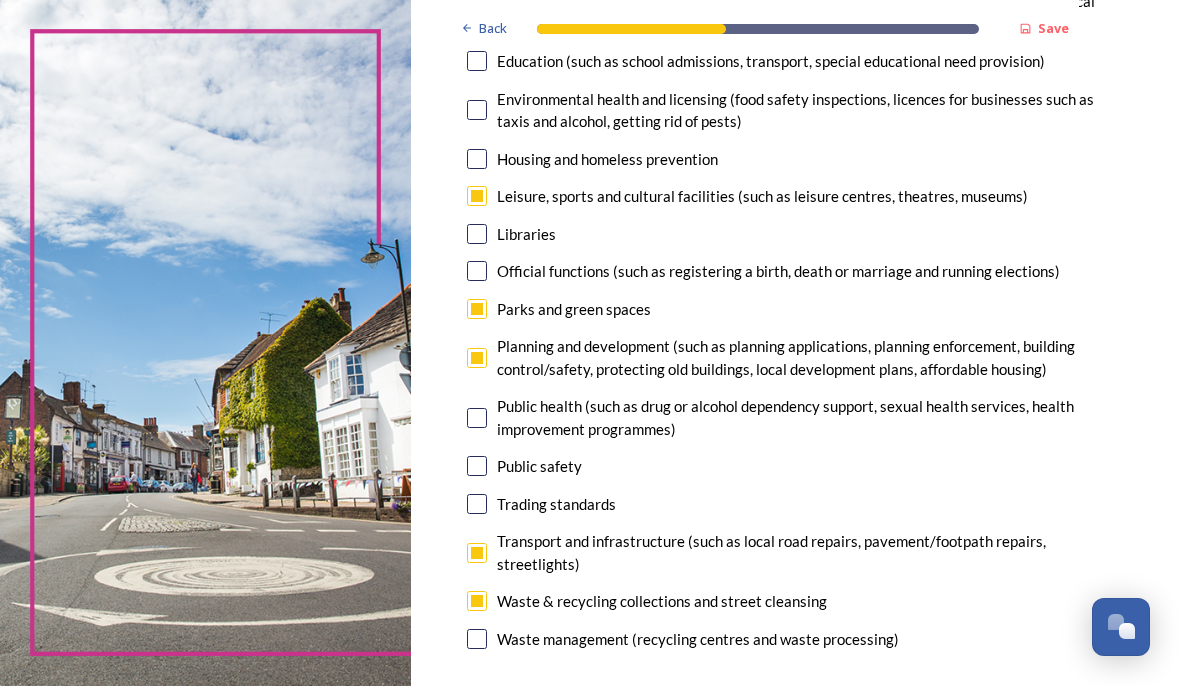 scroll, scrollTop: 510, scrollLeft: 0, axis: vertical 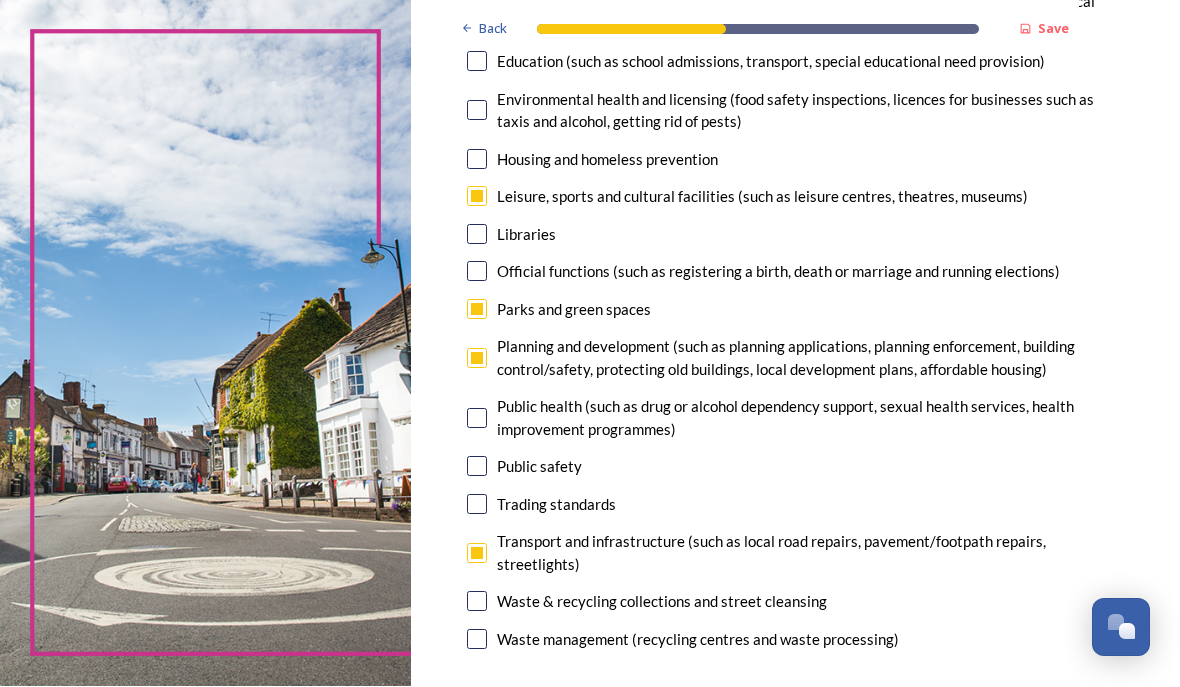click at bounding box center (477, 640) 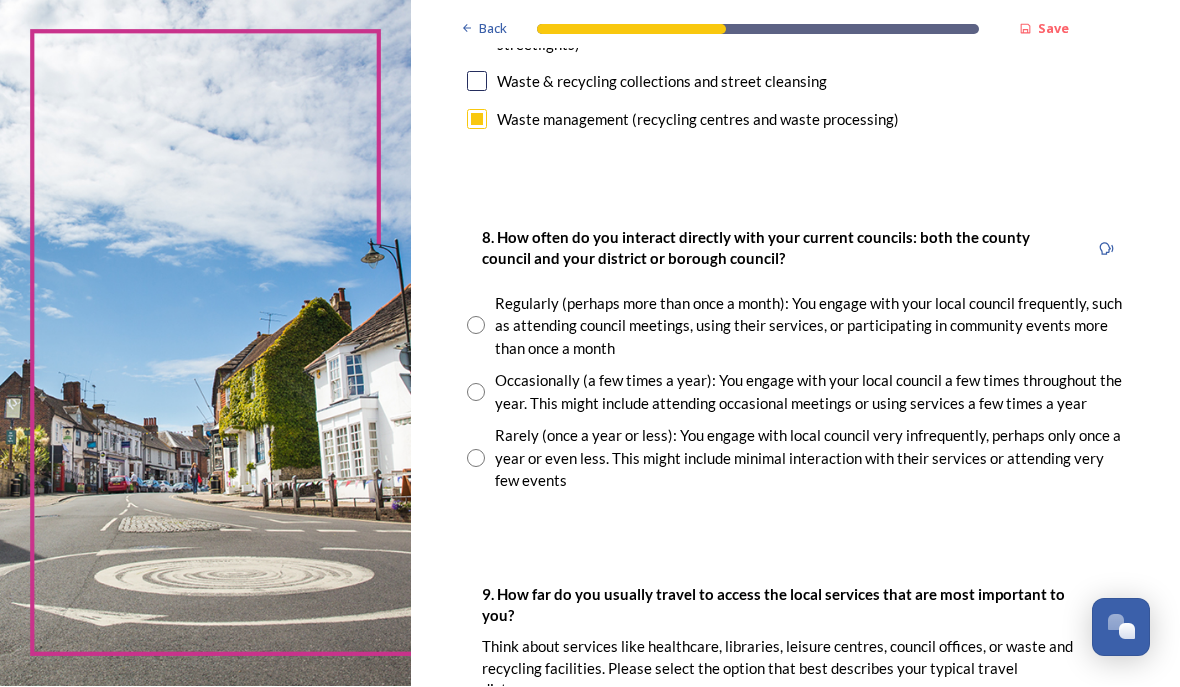 scroll, scrollTop: 1030, scrollLeft: 0, axis: vertical 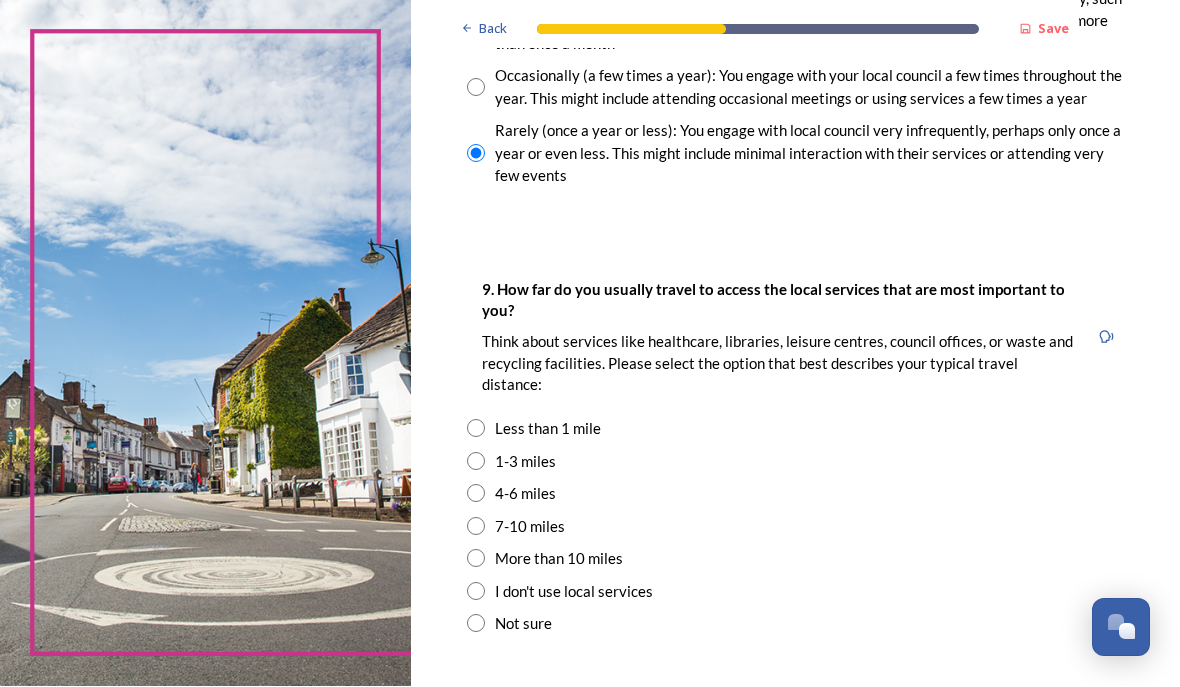 click at bounding box center (476, 462) 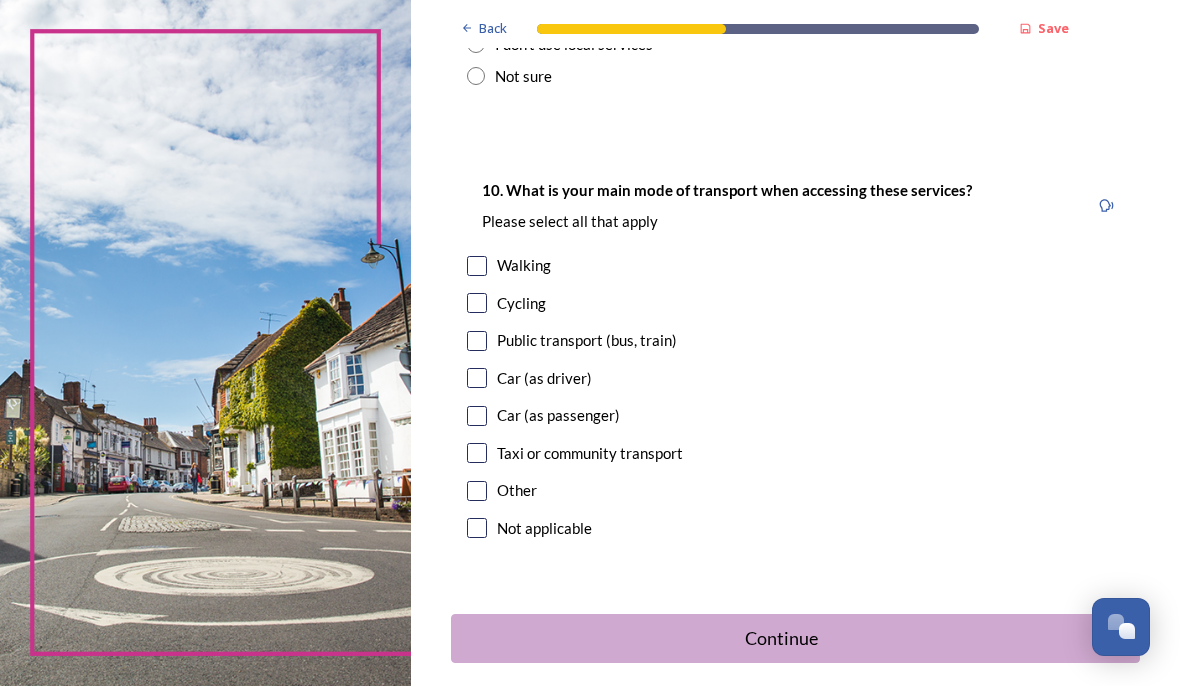 scroll, scrollTop: 1884, scrollLeft: 0, axis: vertical 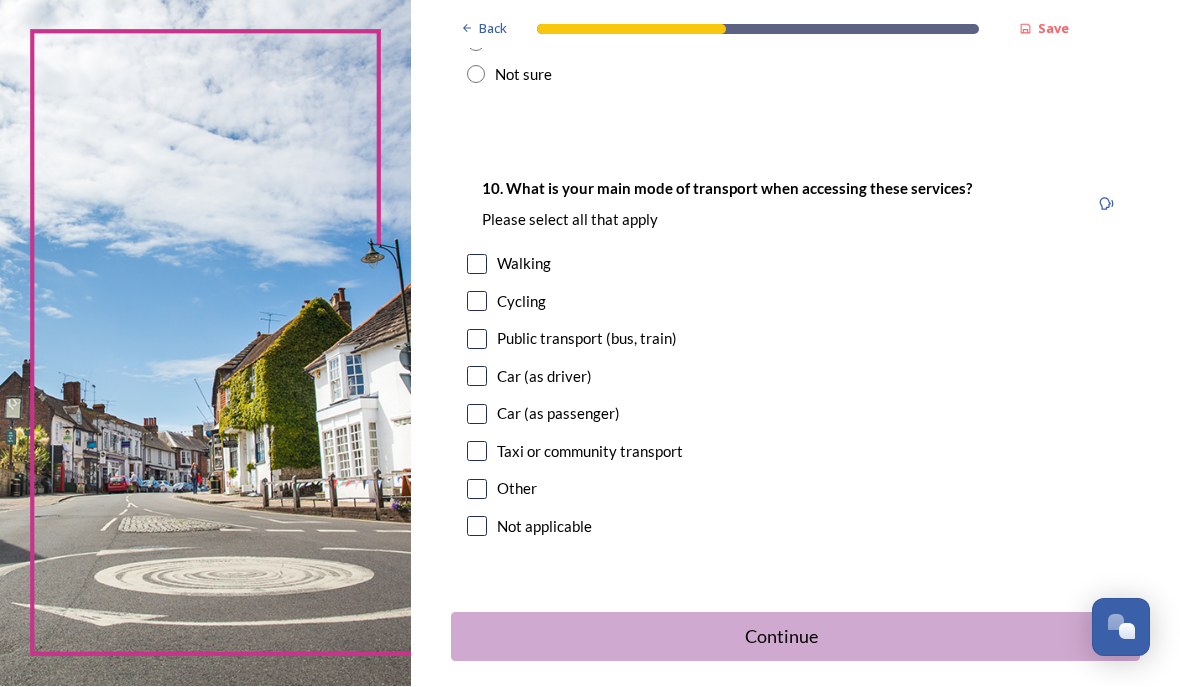click at bounding box center [477, 377] 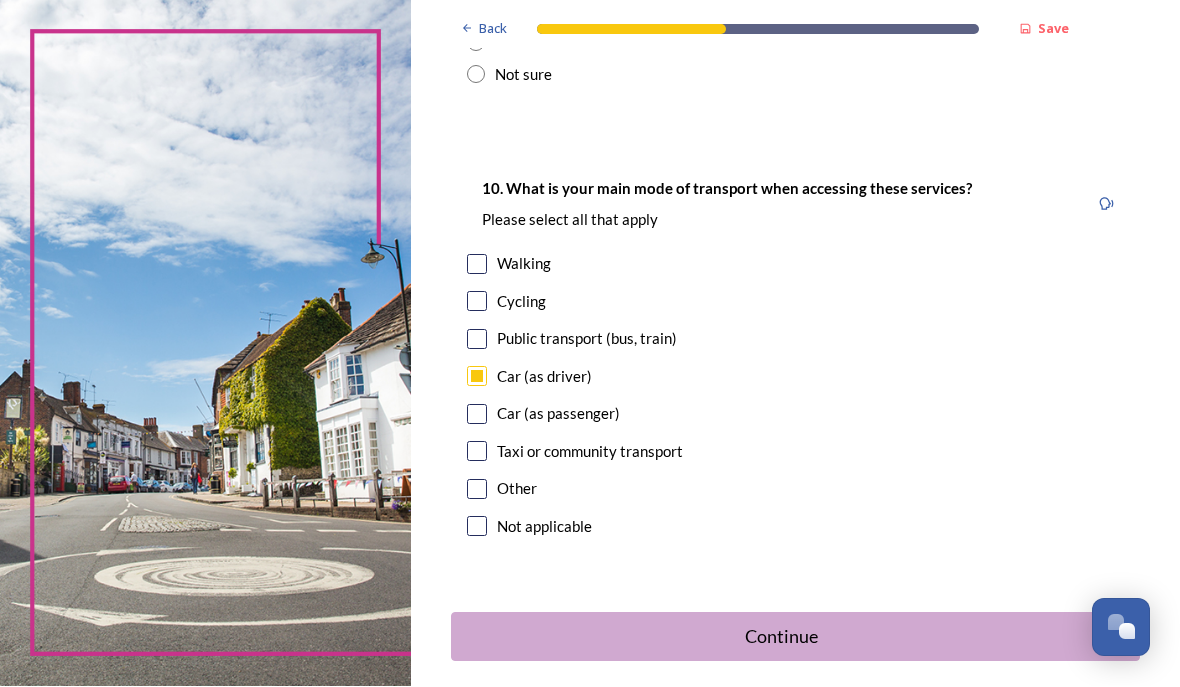 click on "Continue" at bounding box center [782, 637] 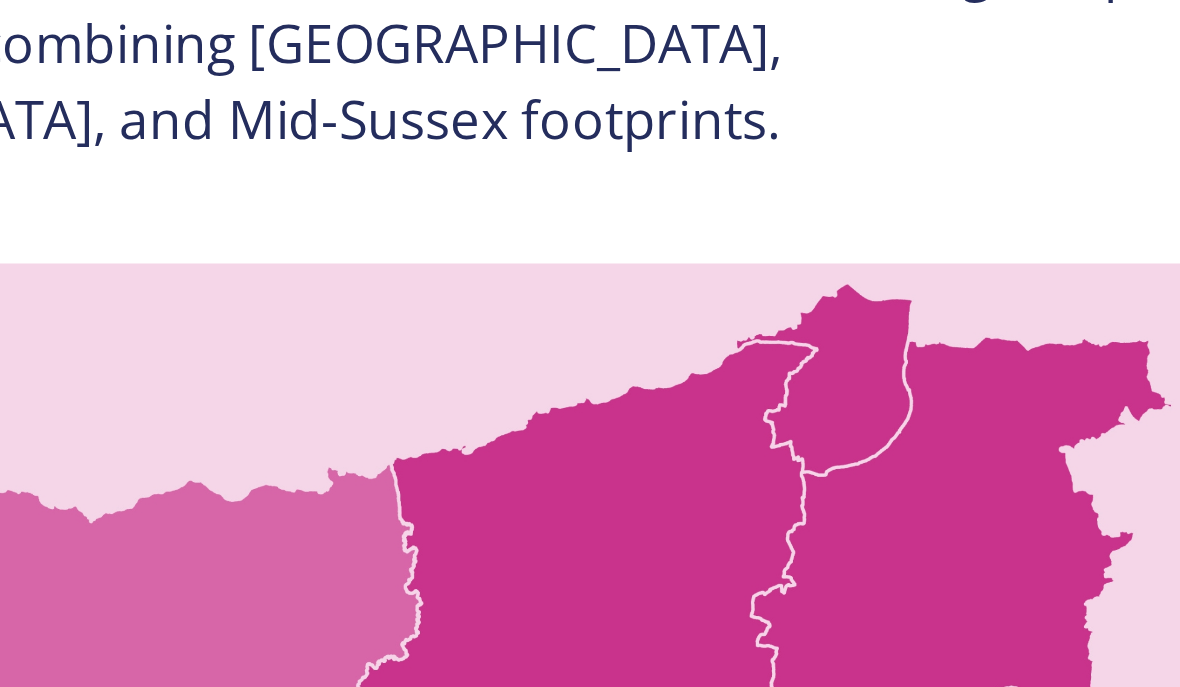 scroll, scrollTop: 1831, scrollLeft: 0, axis: vertical 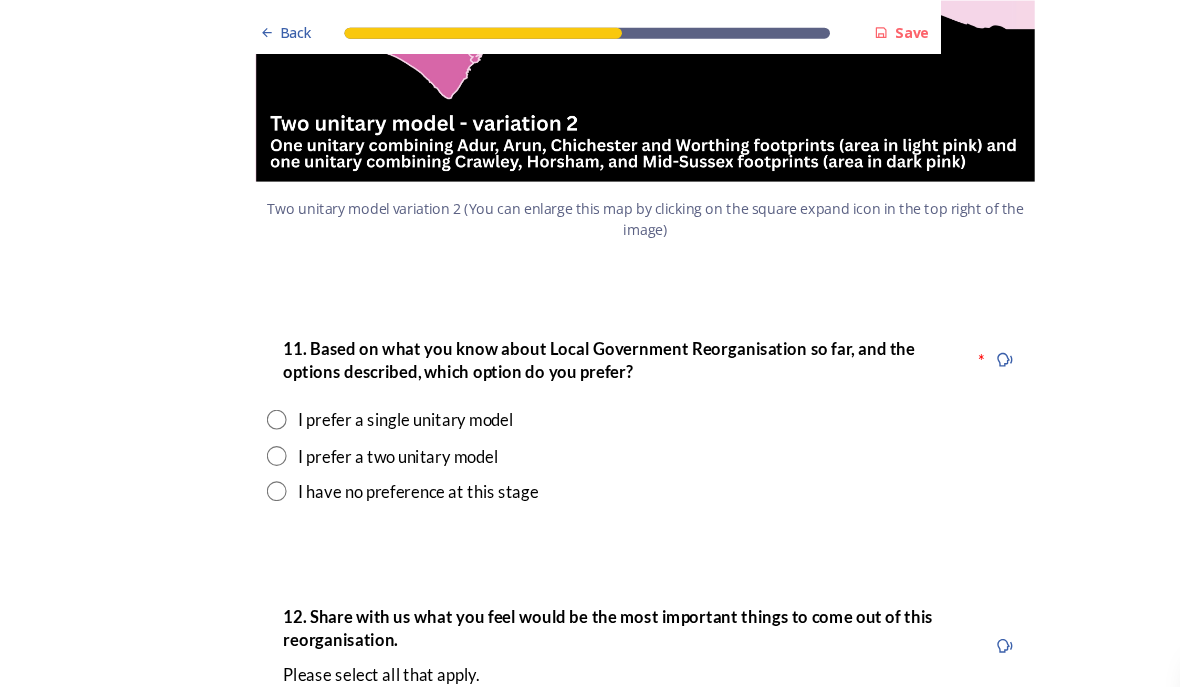 click at bounding box center (255, 381) 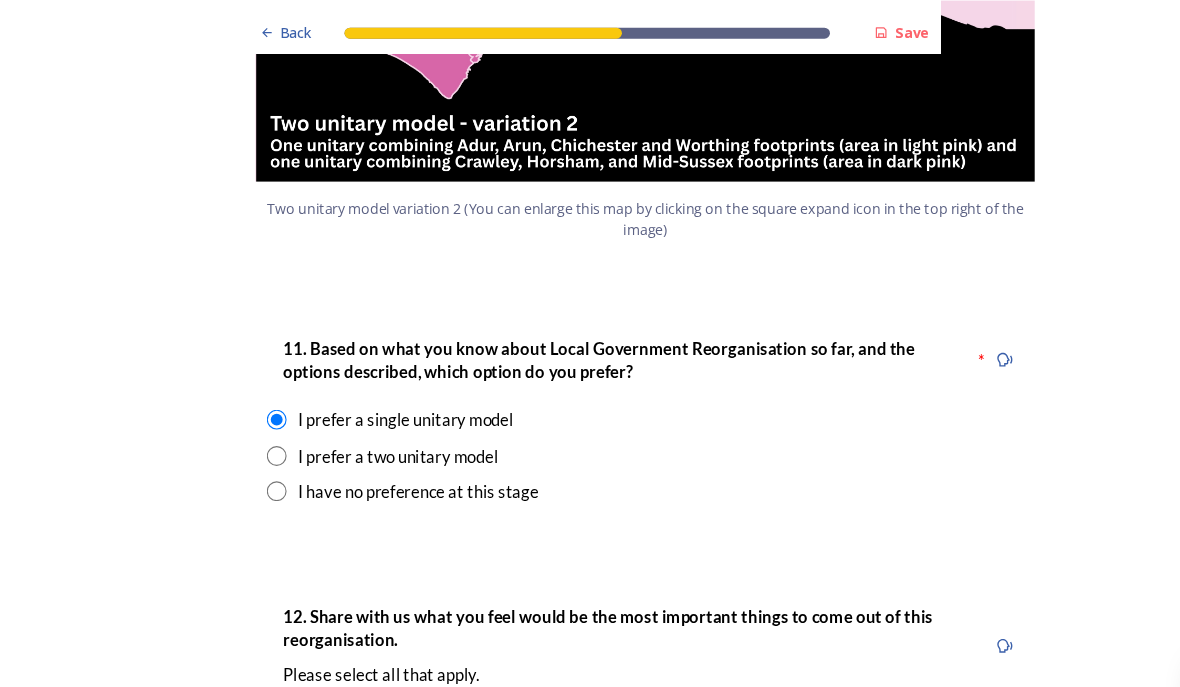 scroll, scrollTop: 38, scrollLeft: 0, axis: vertical 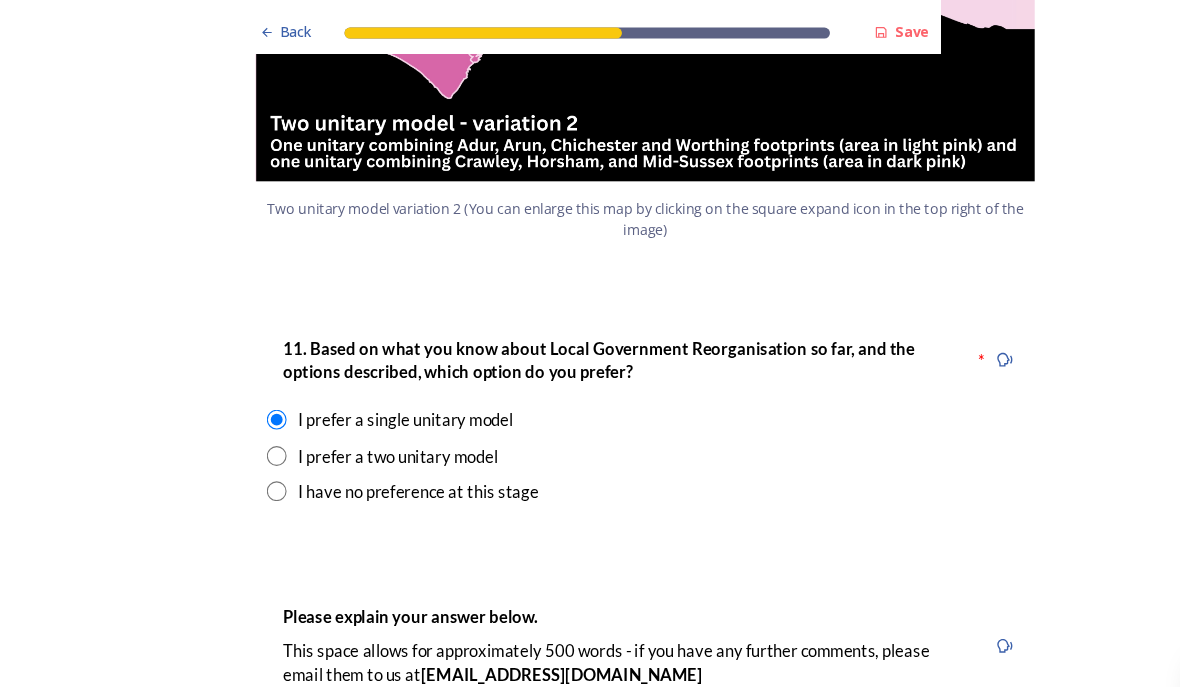 click at bounding box center [255, 381] 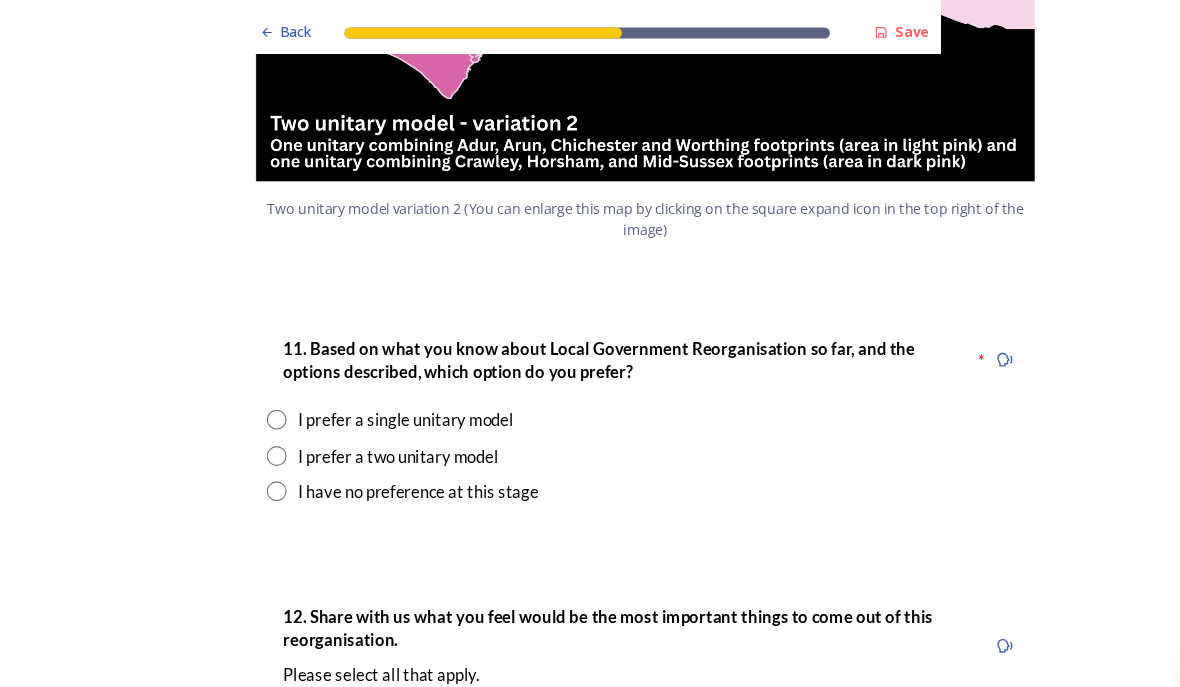 click at bounding box center [255, 446] 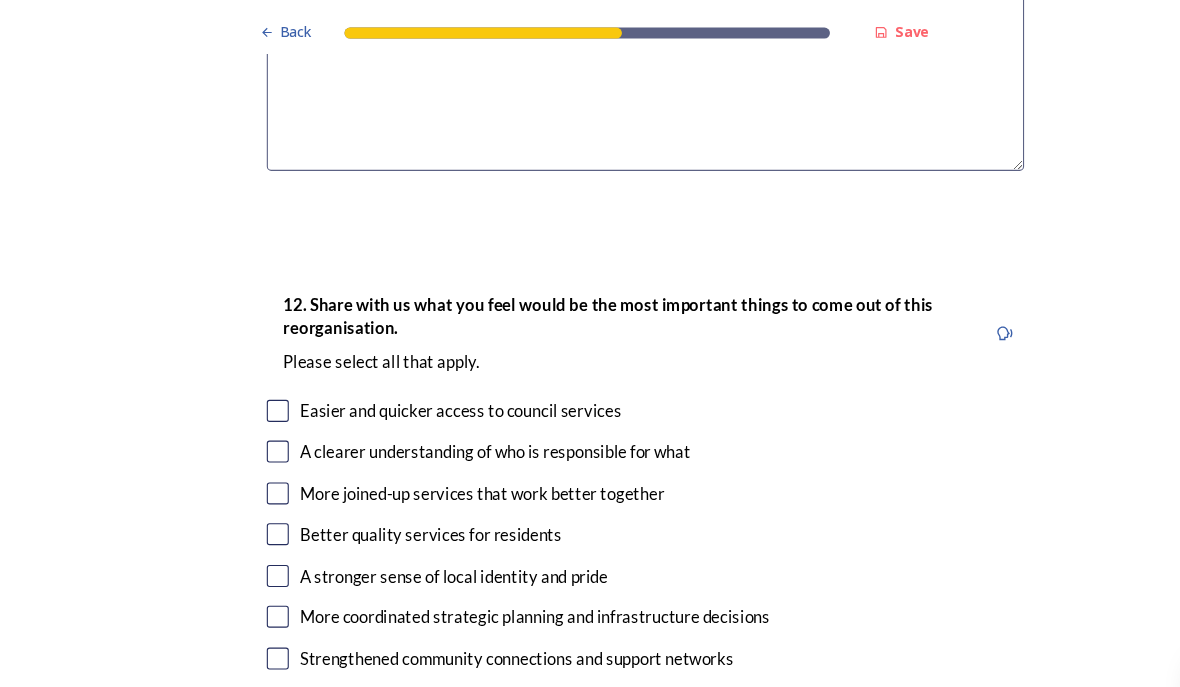 scroll, scrollTop: 3212, scrollLeft: 0, axis: vertical 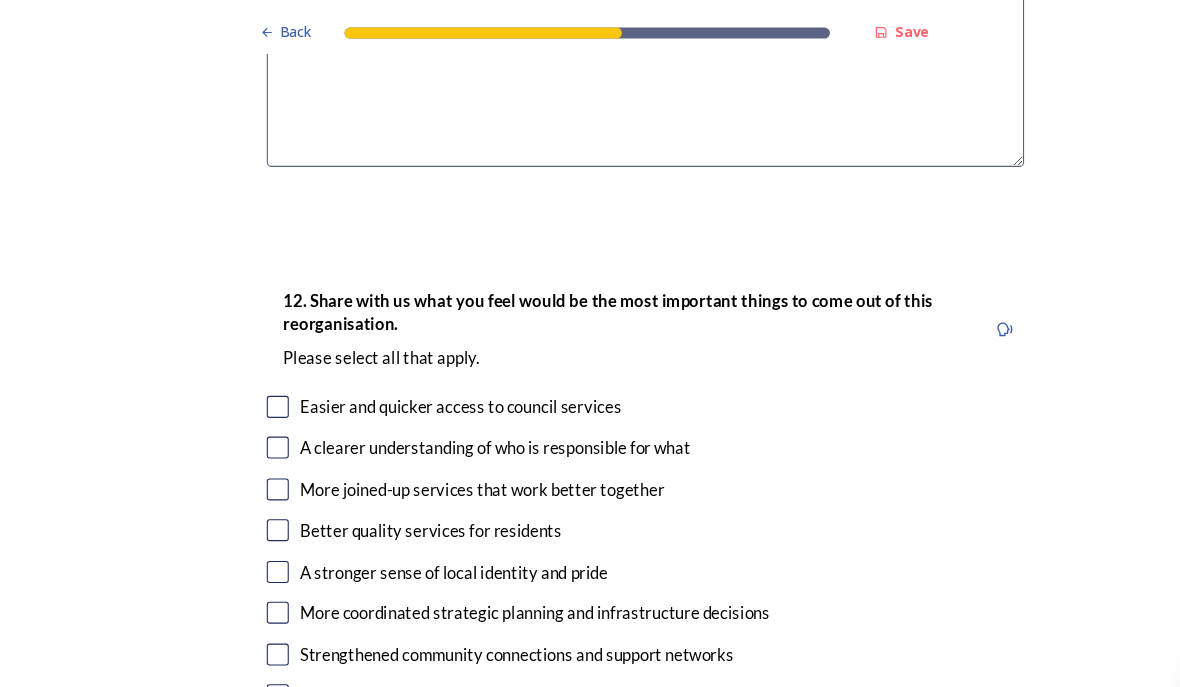 click on "More joined-up services that work better together" at bounding box center [590, 445] 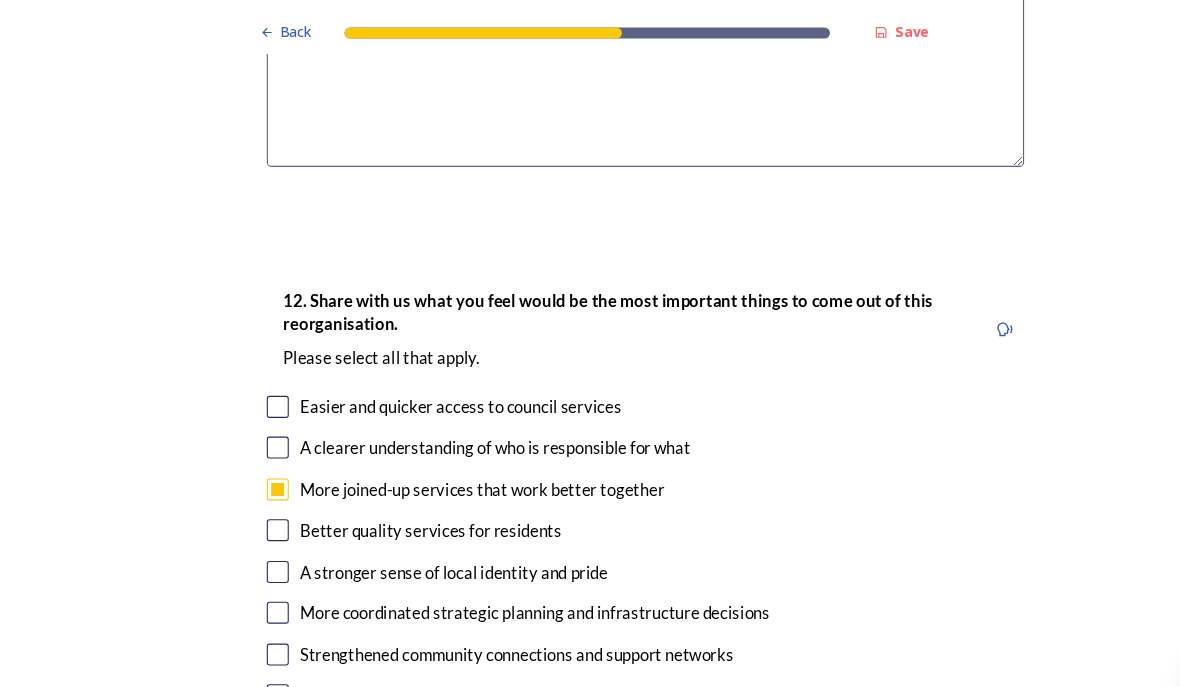 checkbox on "true" 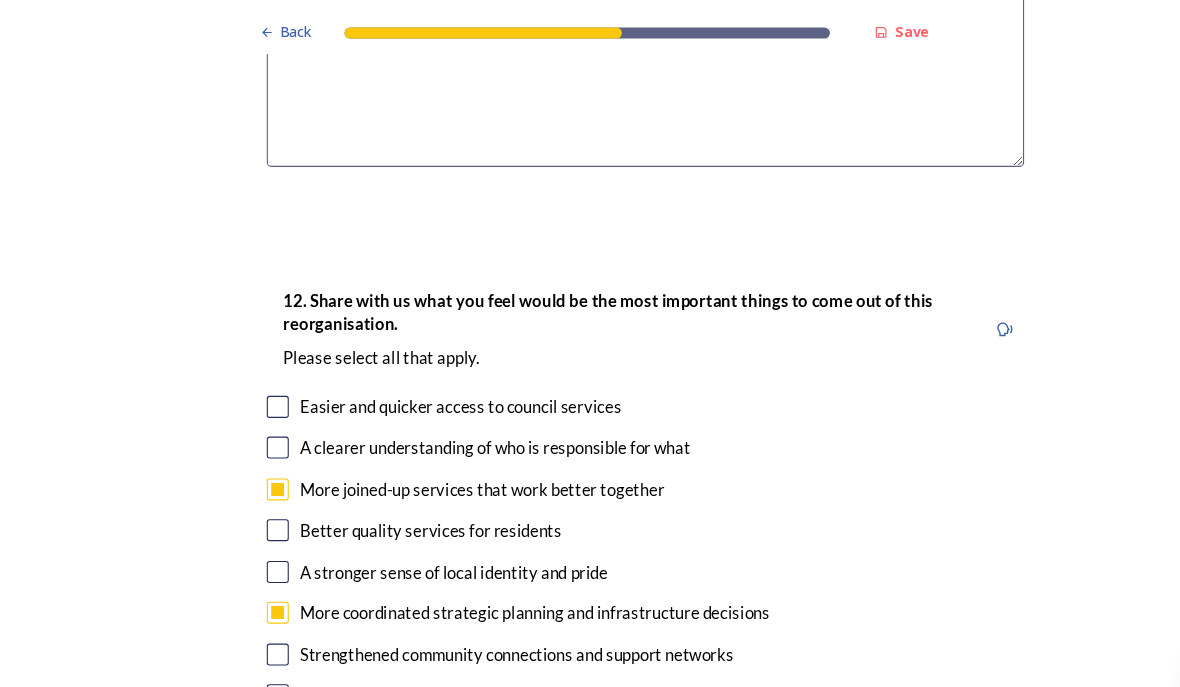click at bounding box center [256, 632] 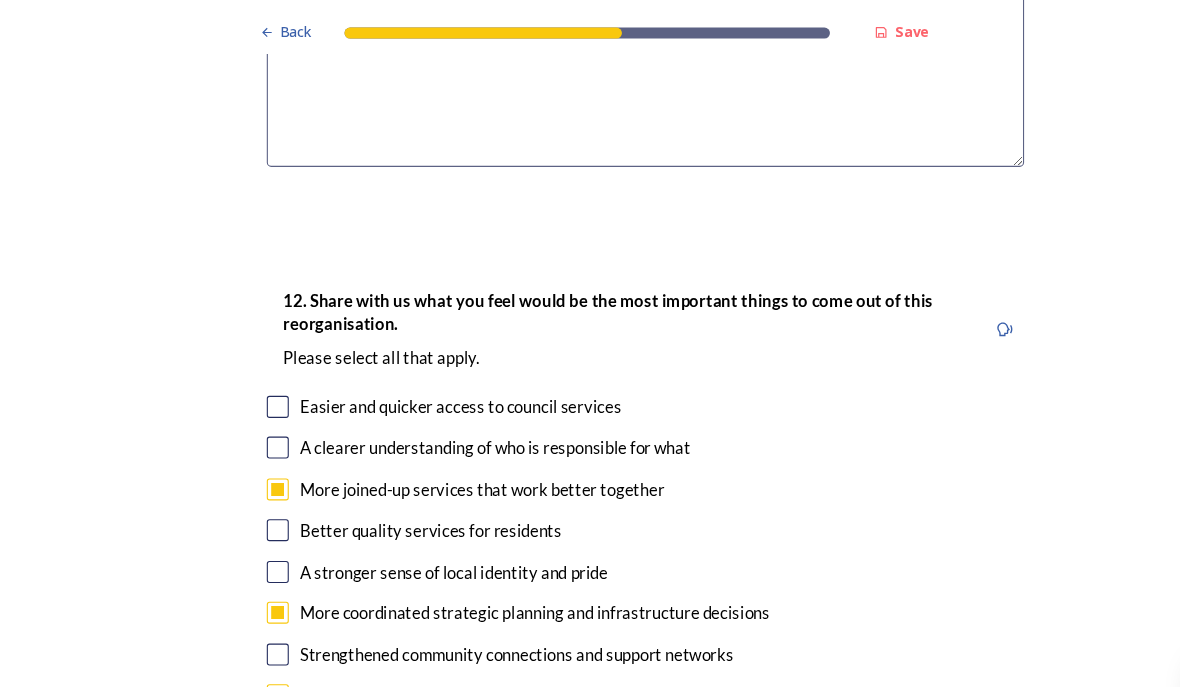 click at bounding box center [256, 670] 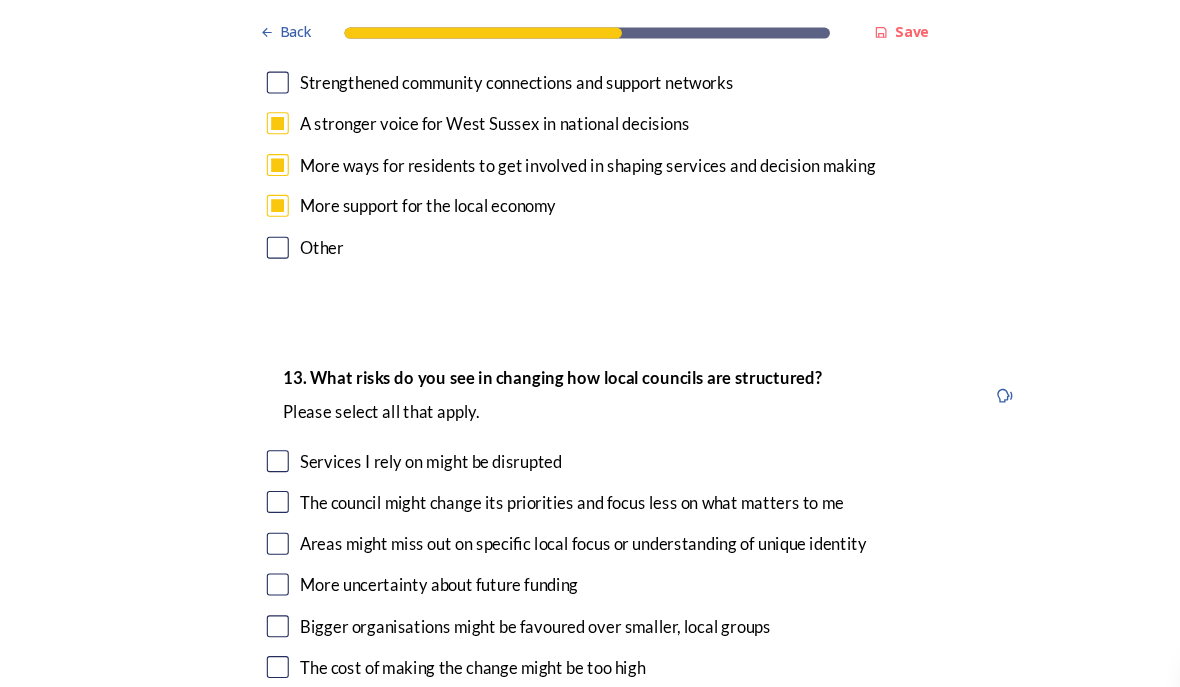 scroll, scrollTop: 3737, scrollLeft: 0, axis: vertical 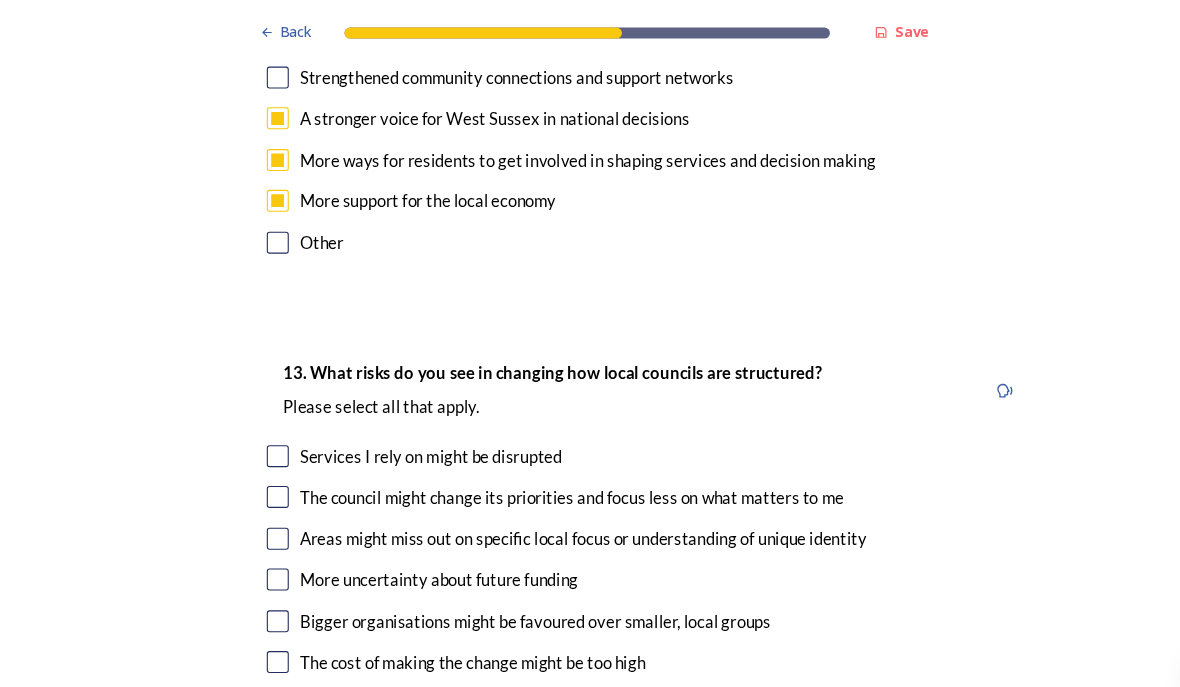 click on "I don't have any concerns" at bounding box center [590, 676] 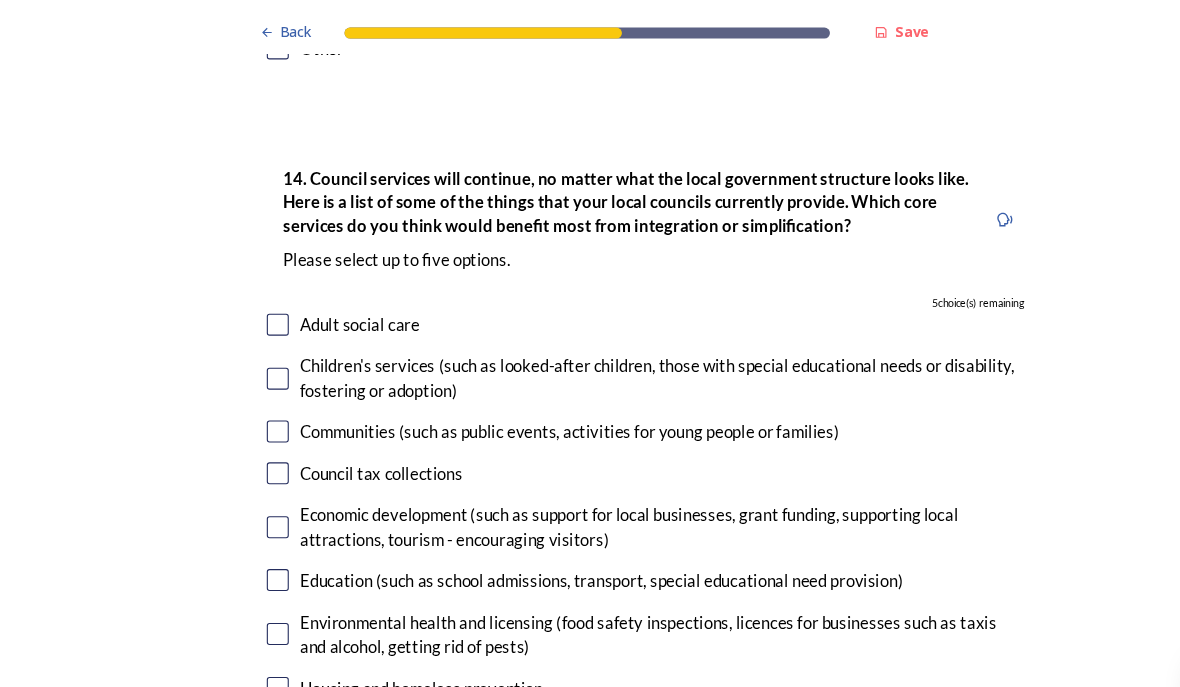 scroll, scrollTop: 4408, scrollLeft: 0, axis: vertical 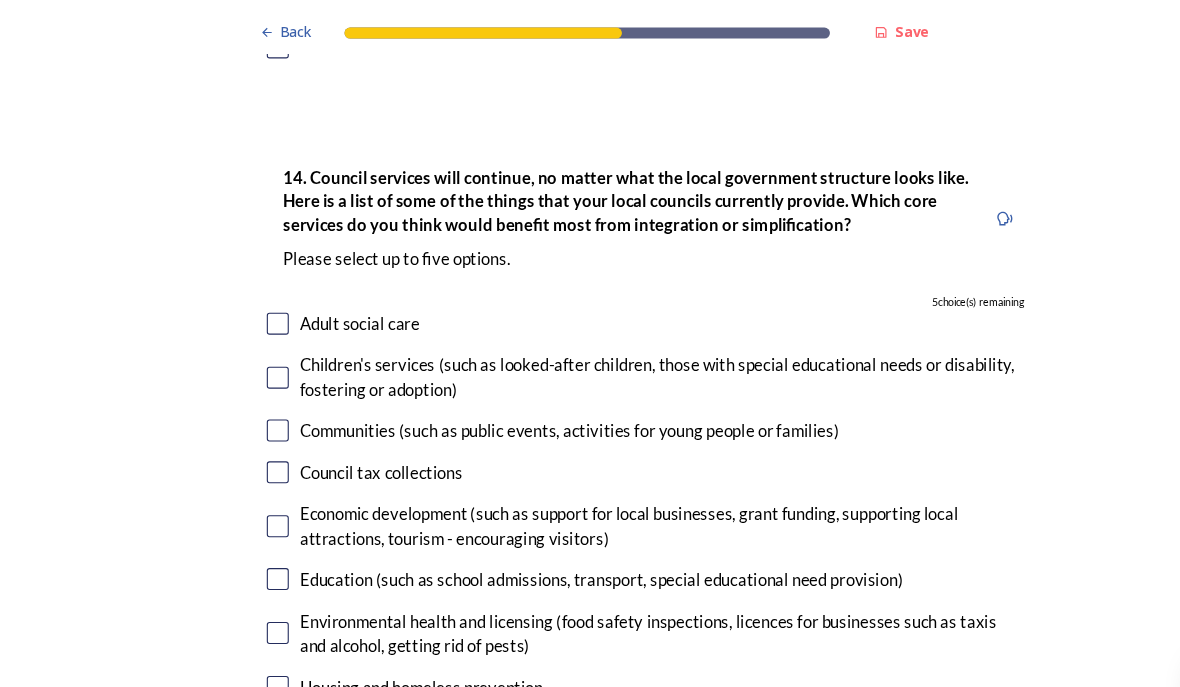 click on "Children's services (such as looked-after children, those with special educational needs or disability, fostering or adoption)" at bounding box center [590, 342] 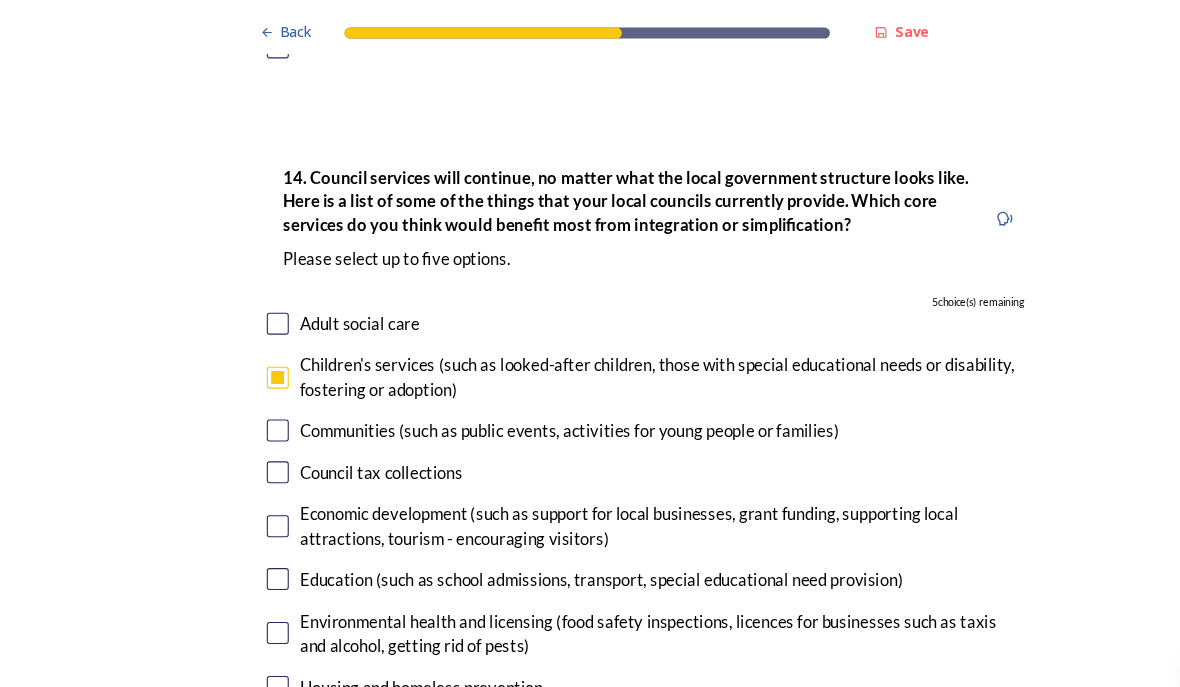 checkbox on "true" 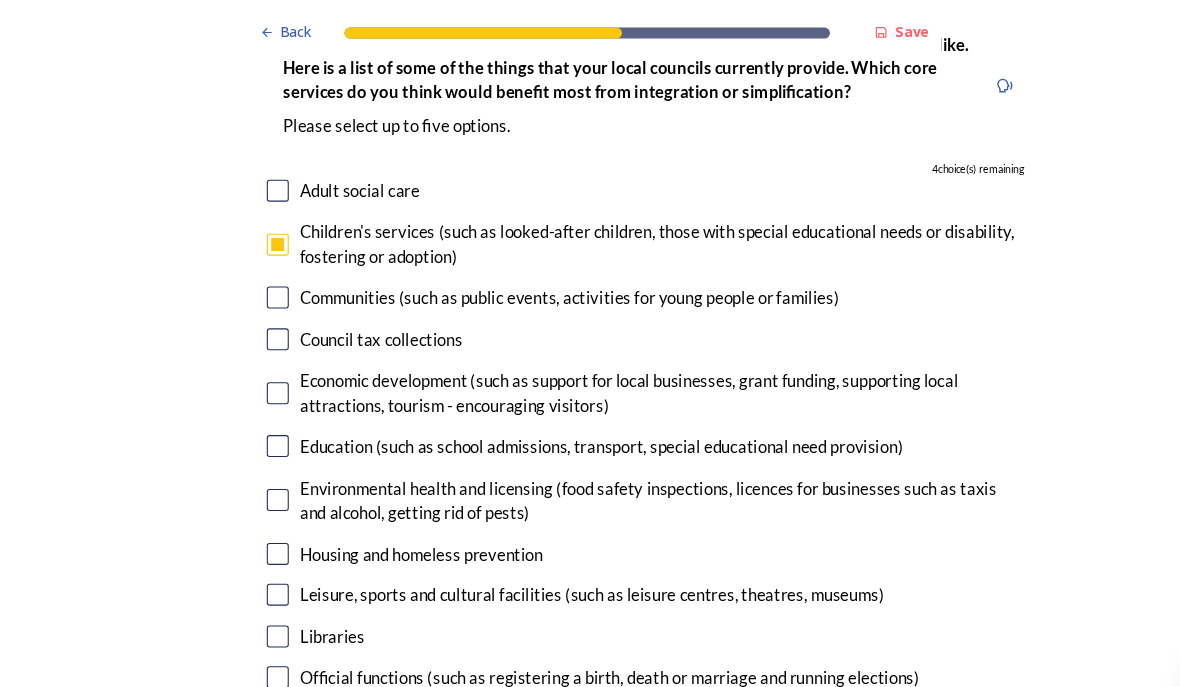 scroll, scrollTop: 4530, scrollLeft: 0, axis: vertical 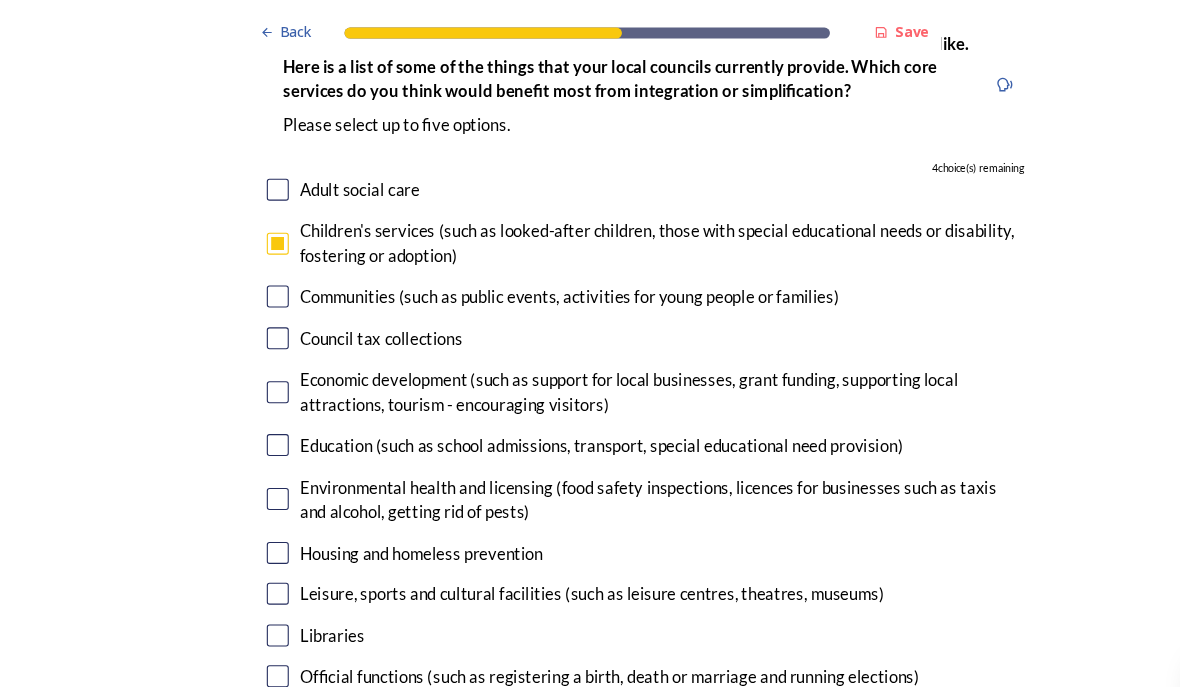 click at bounding box center (256, 404) 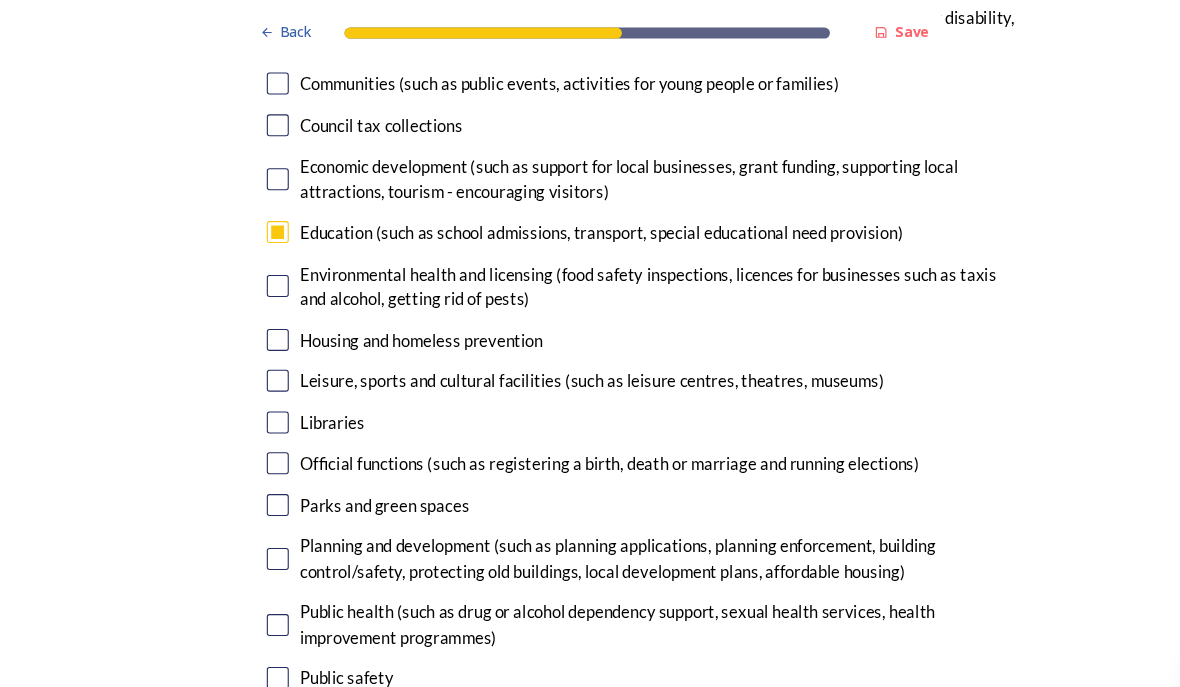 scroll, scrollTop: 4723, scrollLeft: 0, axis: vertical 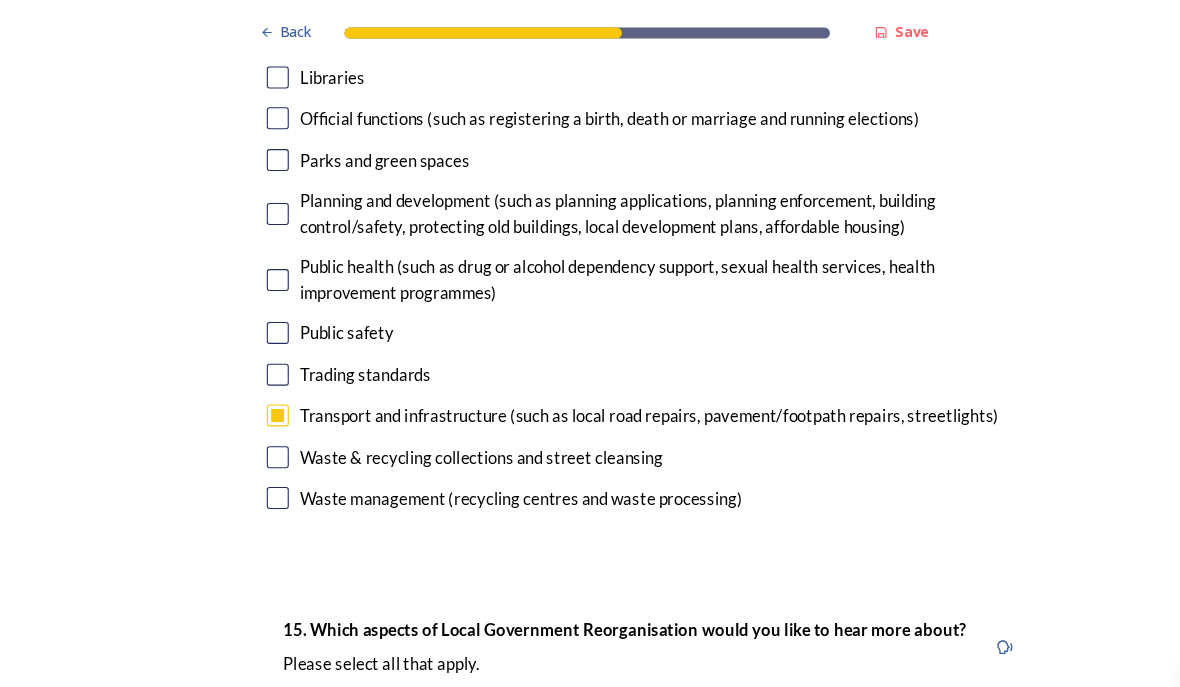 click at bounding box center [256, 452] 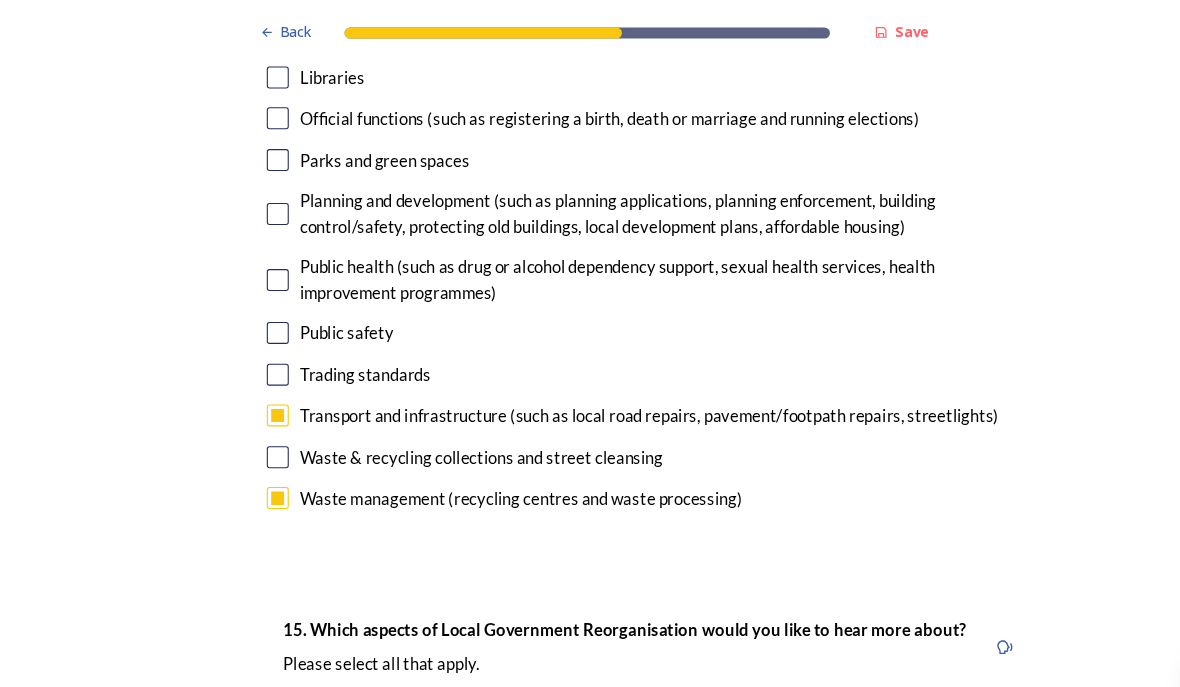 scroll, scrollTop: 71, scrollLeft: 0, axis: vertical 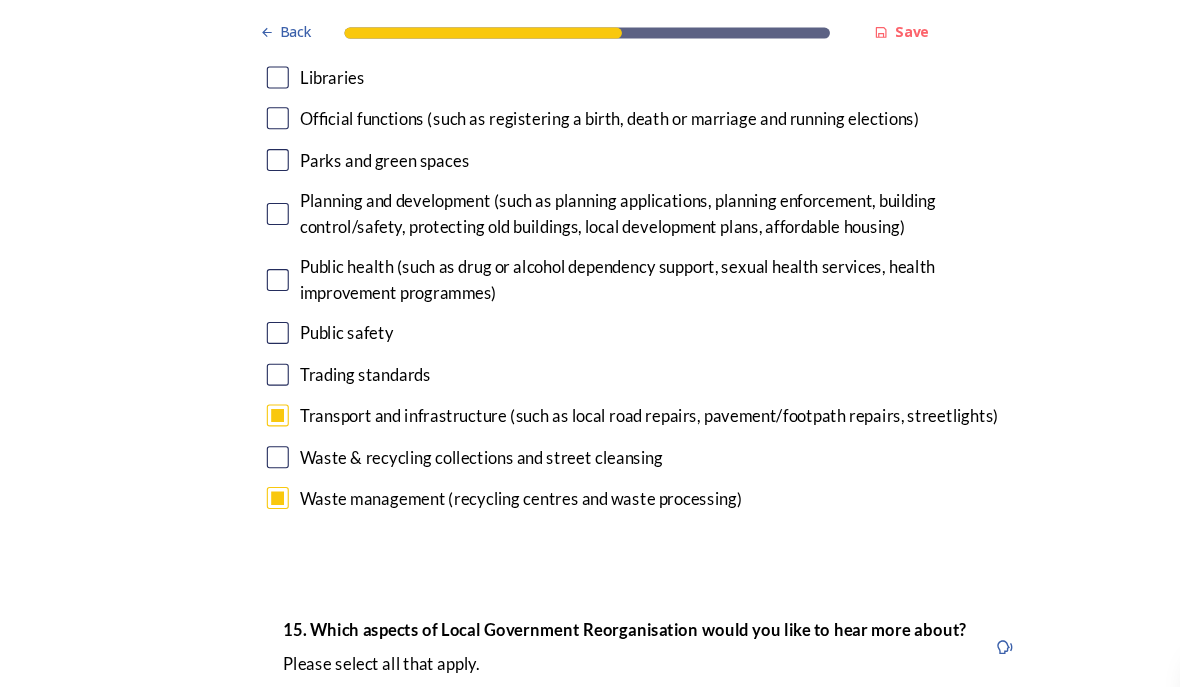 click at bounding box center (256, 647) 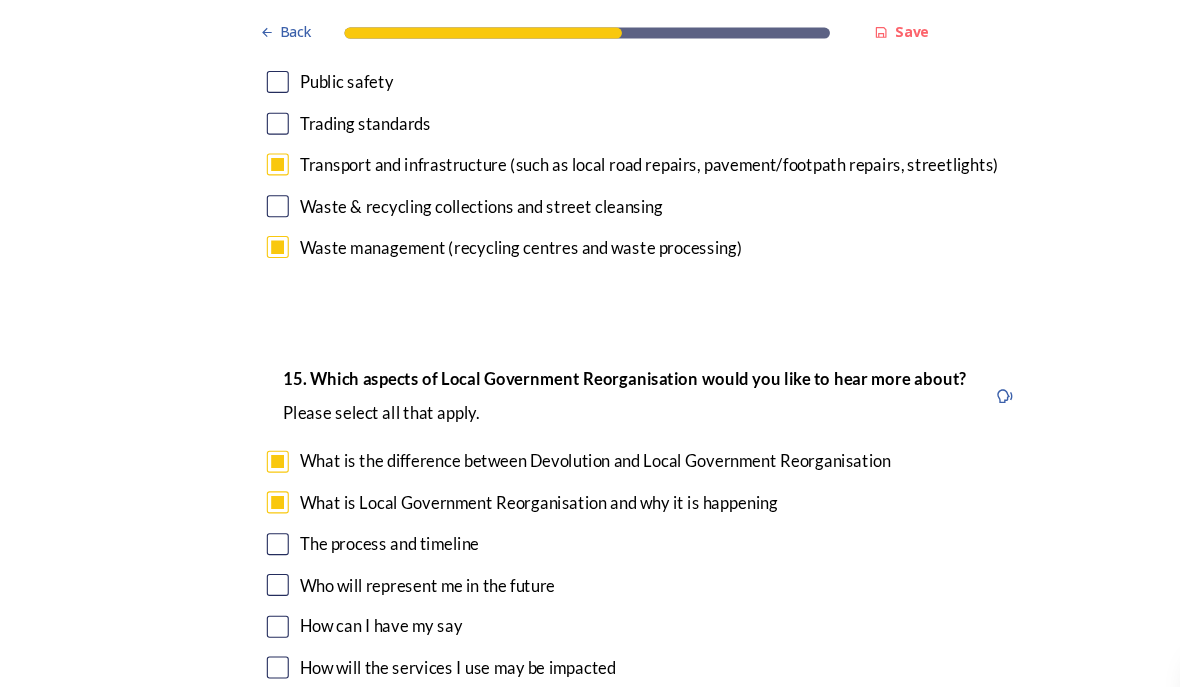 scroll, scrollTop: 5268, scrollLeft: 0, axis: vertical 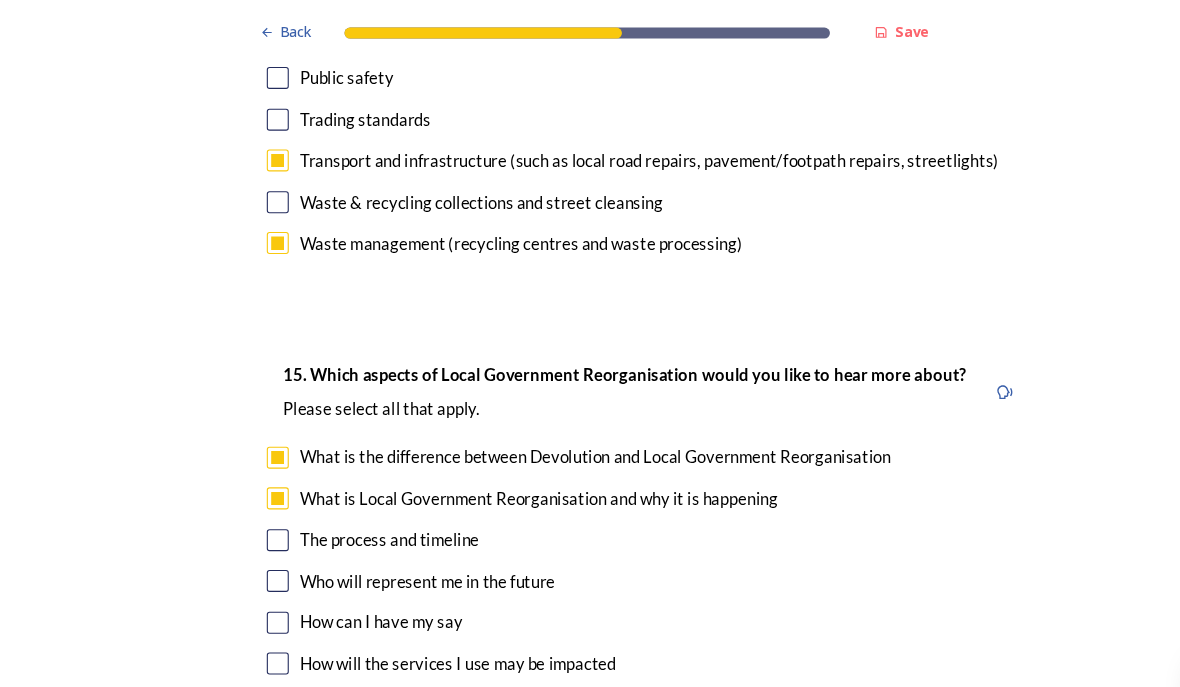 click at bounding box center (256, 491) 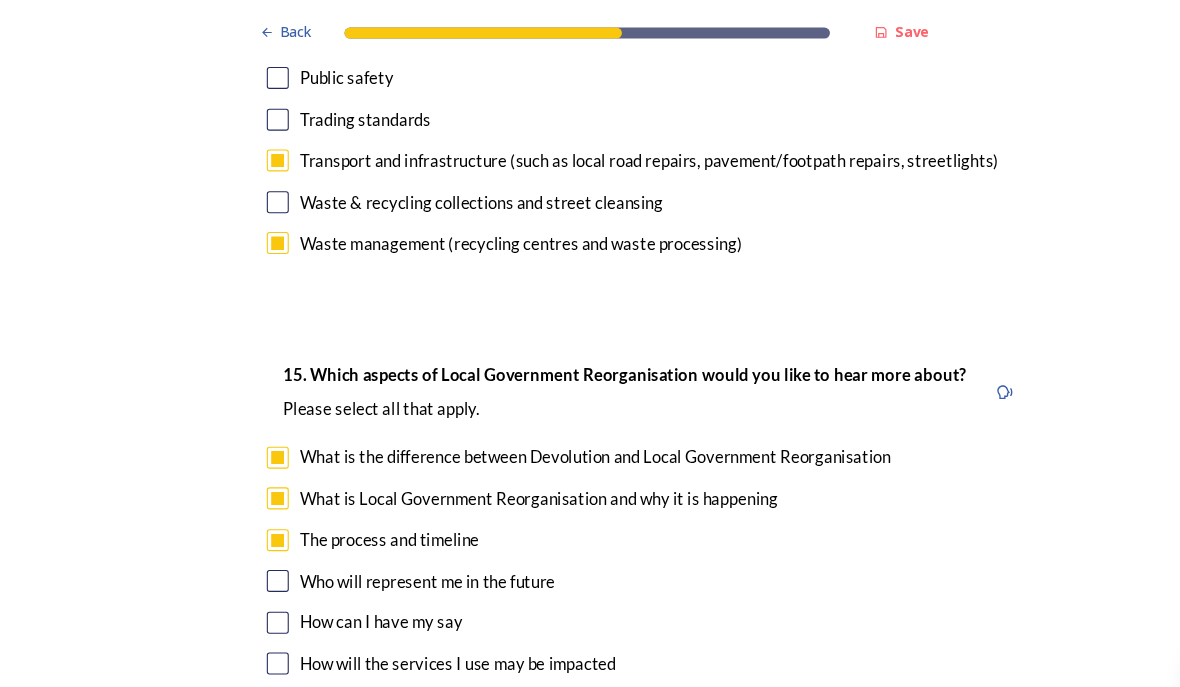 click at bounding box center [256, 603] 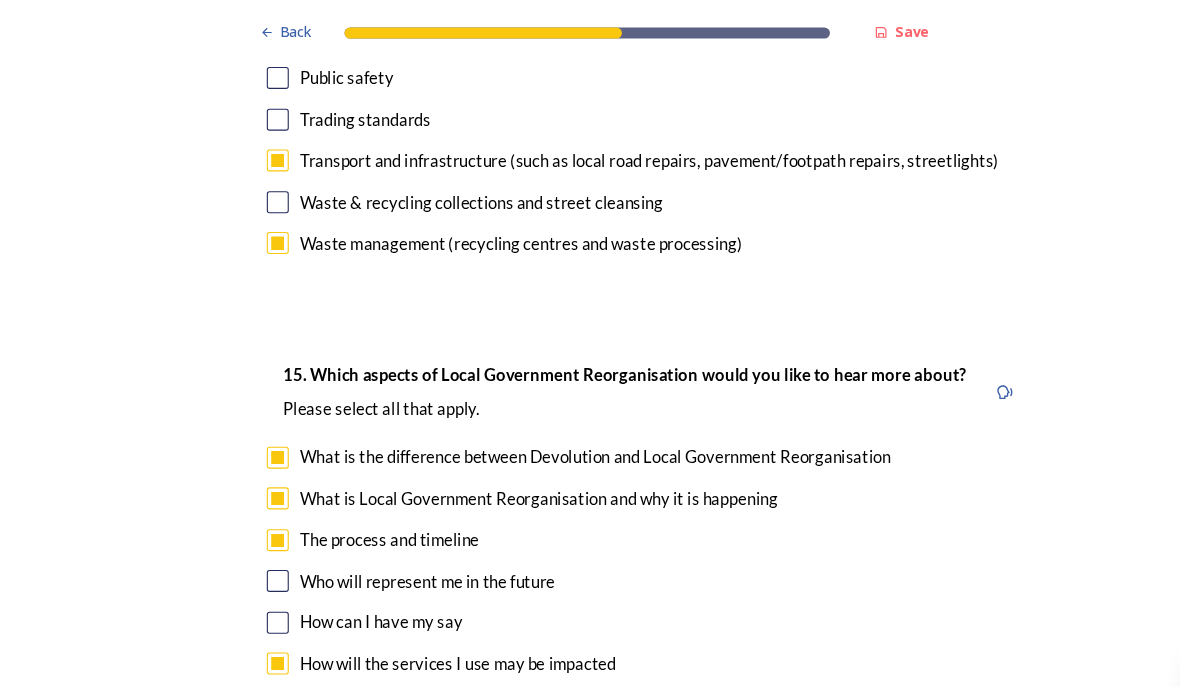 click at bounding box center (256, 678) 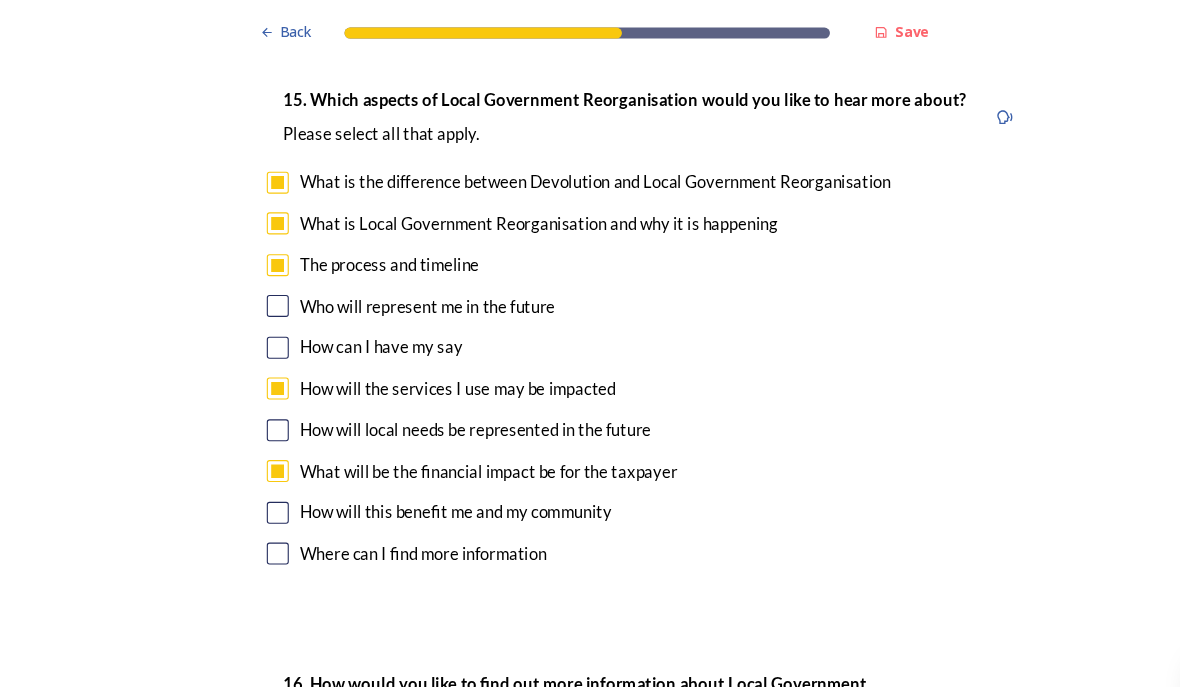 scroll, scrollTop: 5518, scrollLeft: 0, axis: vertical 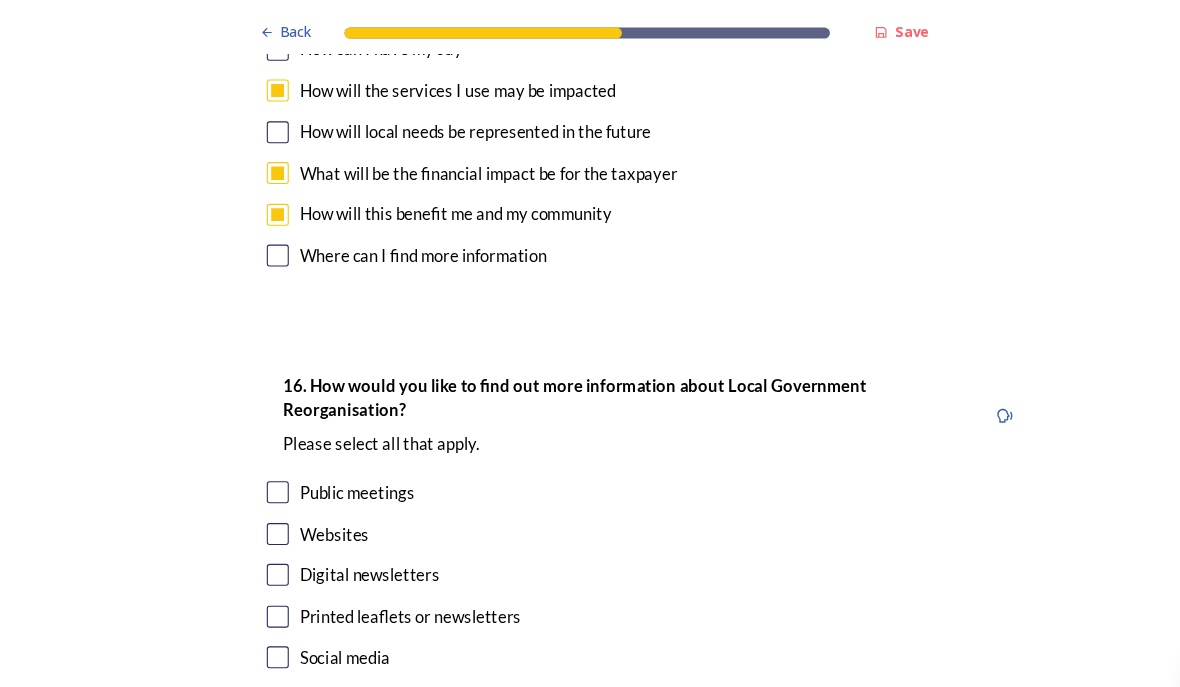 click on "Digital newsletters" at bounding box center [339, 522] 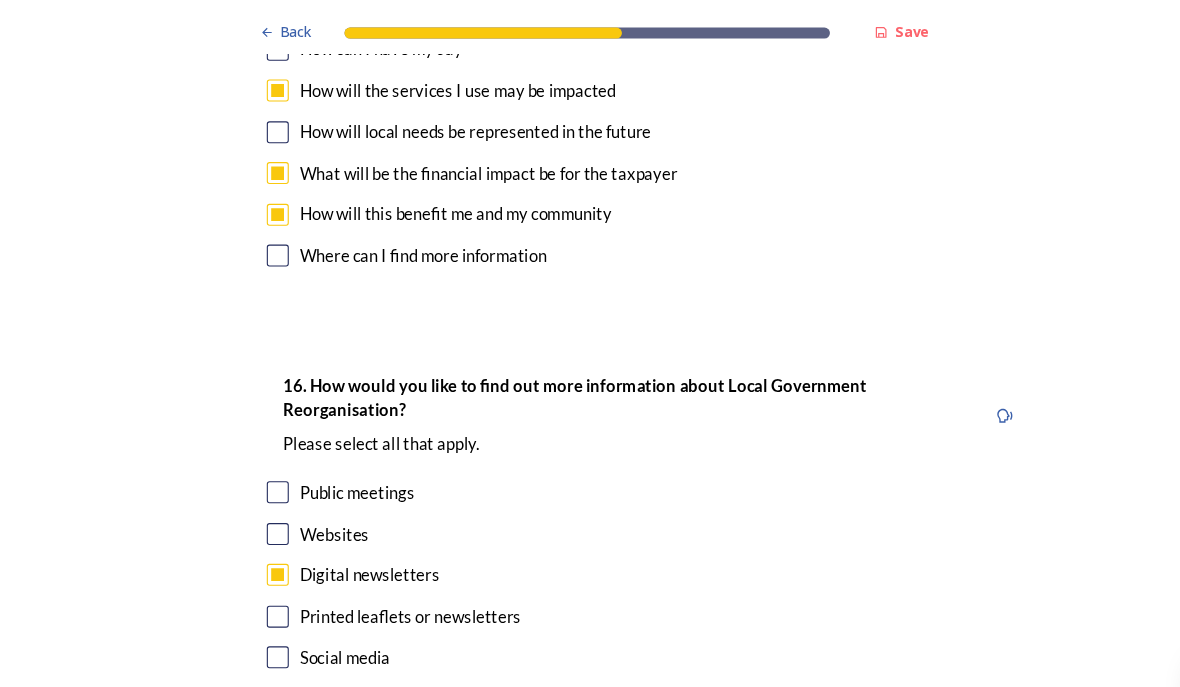 click at bounding box center [256, 485] 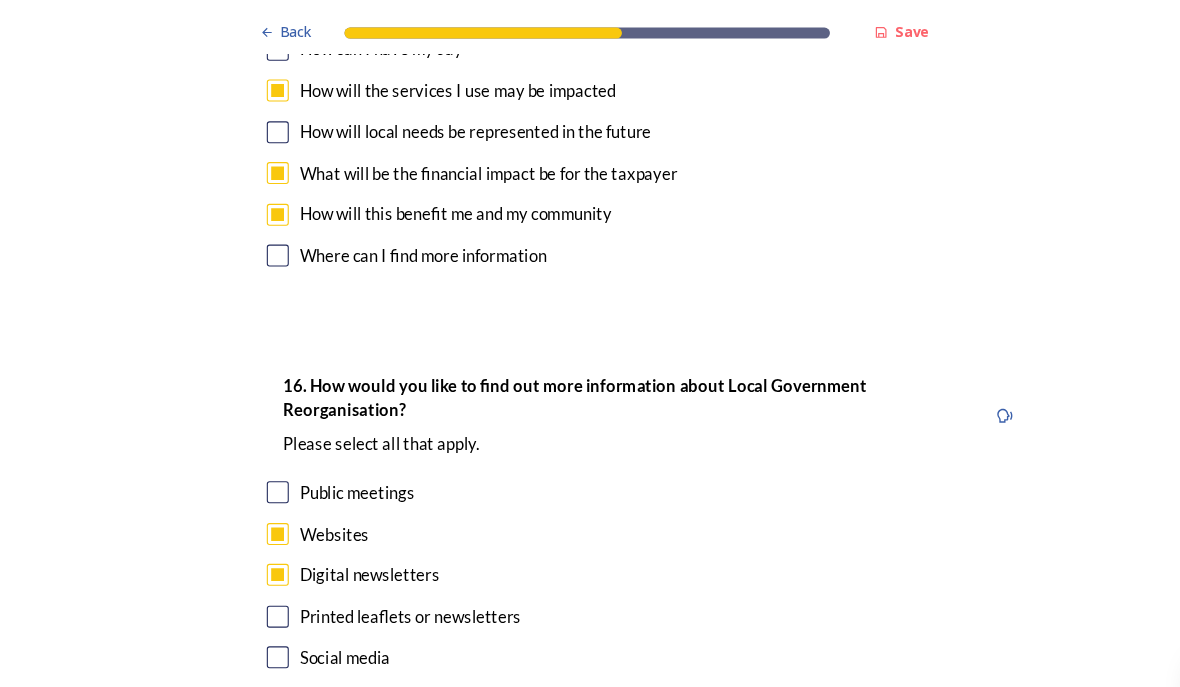 click on "Continue" at bounding box center [576, 745] 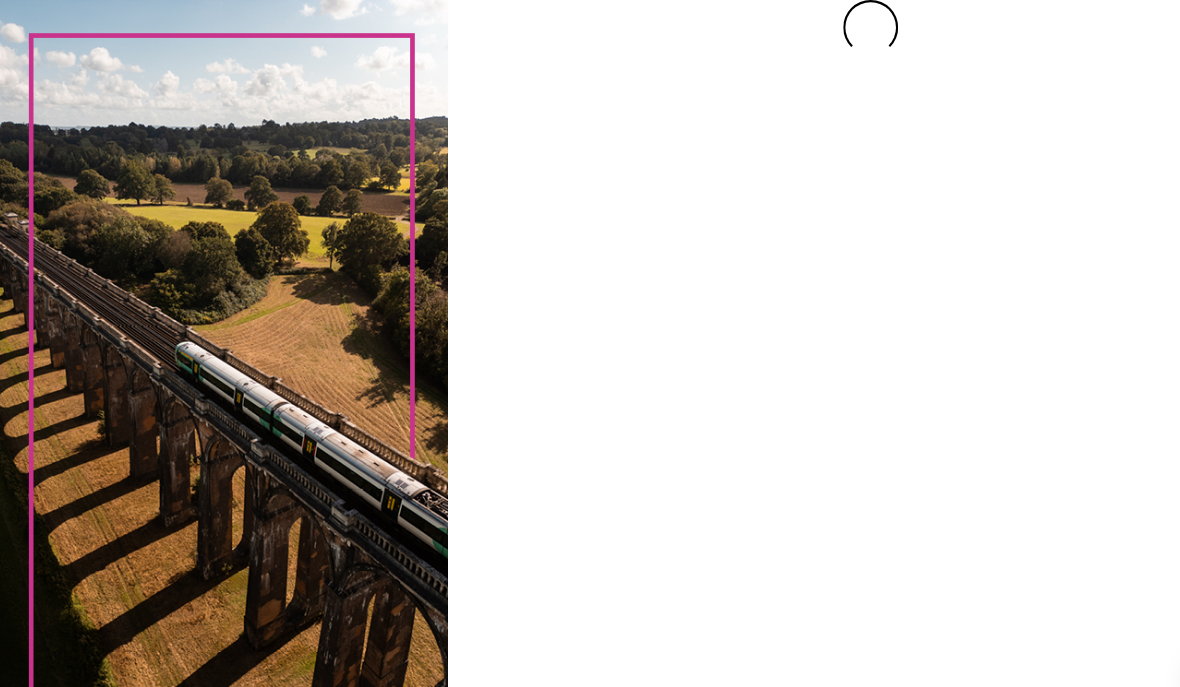 scroll, scrollTop: 0, scrollLeft: 0, axis: both 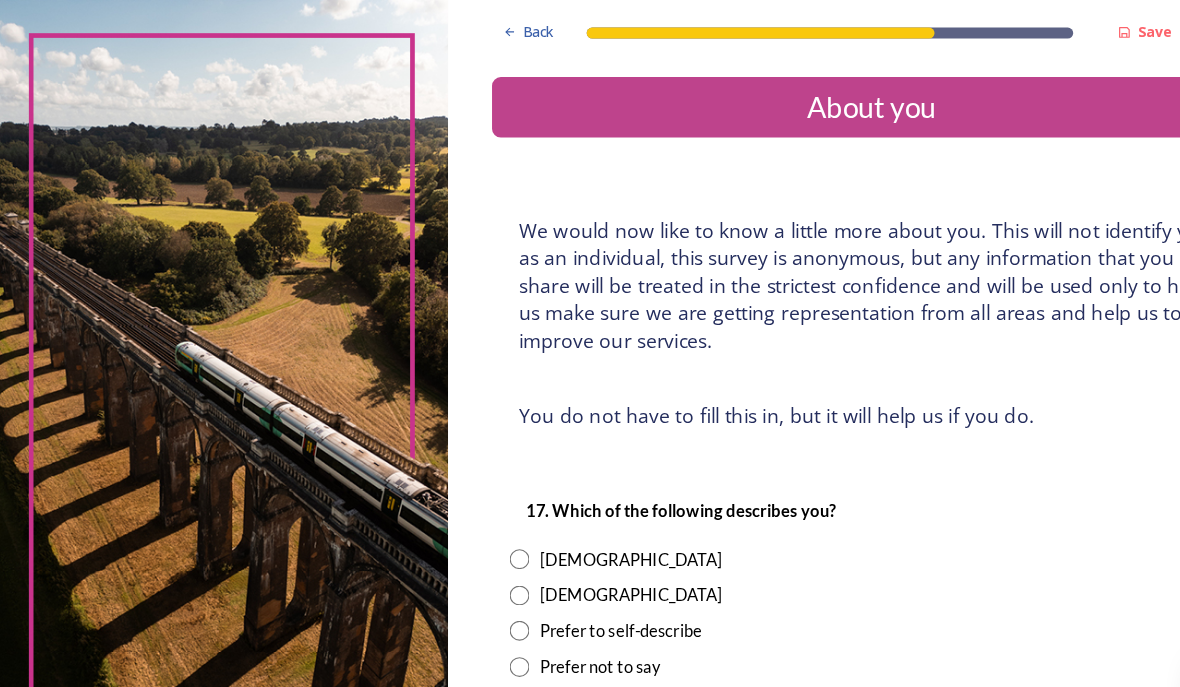 click on "Female" at bounding box center [578, 508] 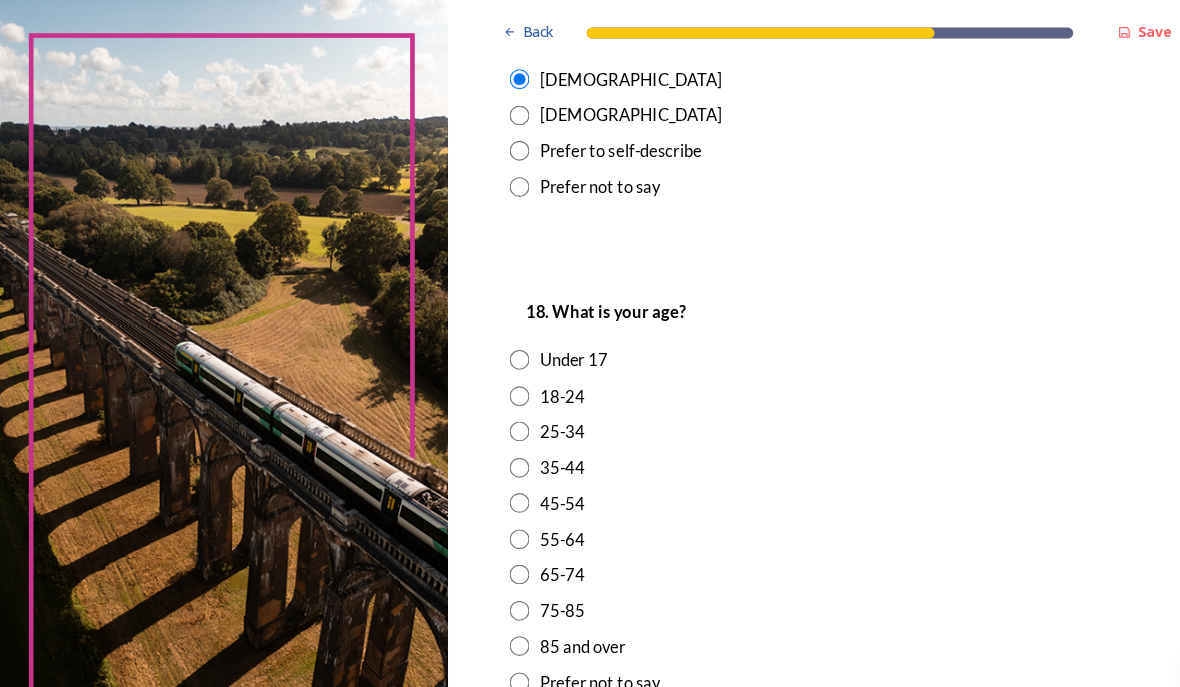 scroll, scrollTop: 439, scrollLeft: 0, axis: vertical 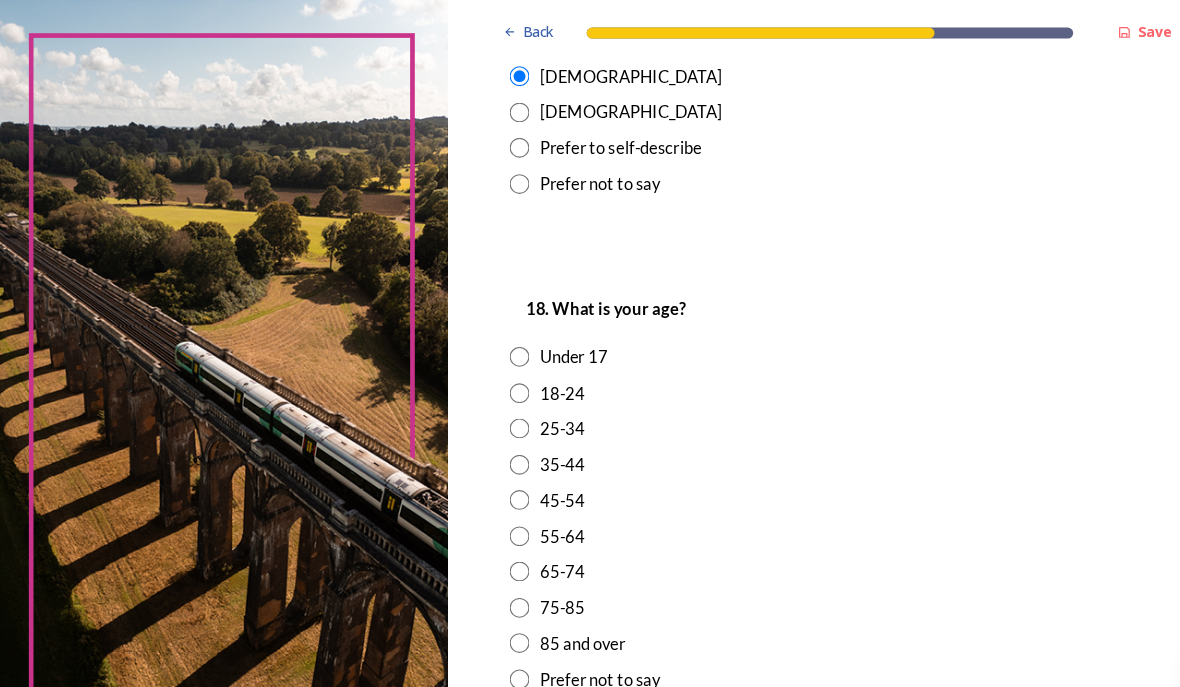 click at bounding box center (476, 487) 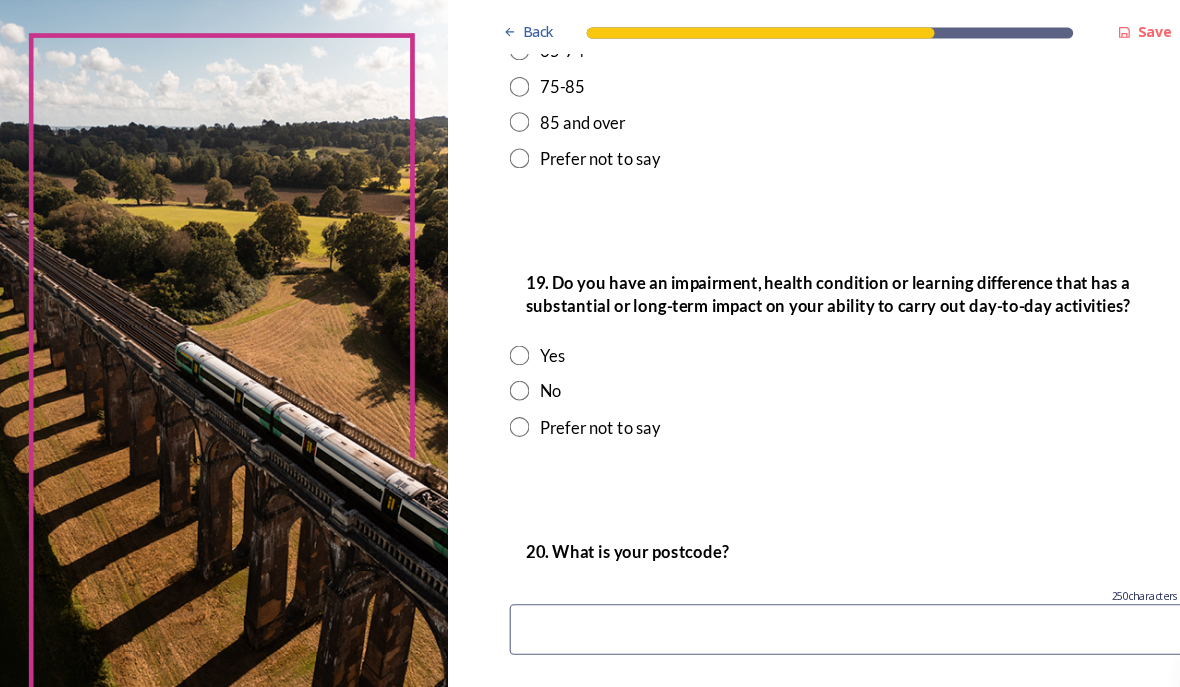 scroll, scrollTop: 912, scrollLeft: 0, axis: vertical 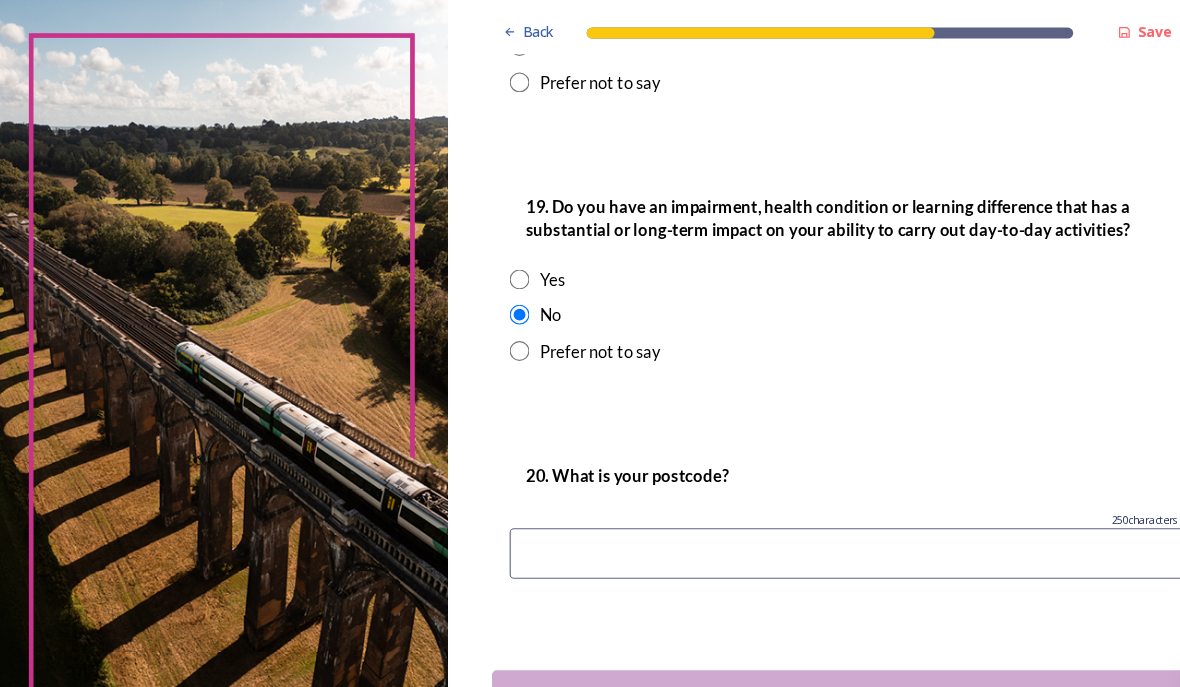 click at bounding box center [795, 503] 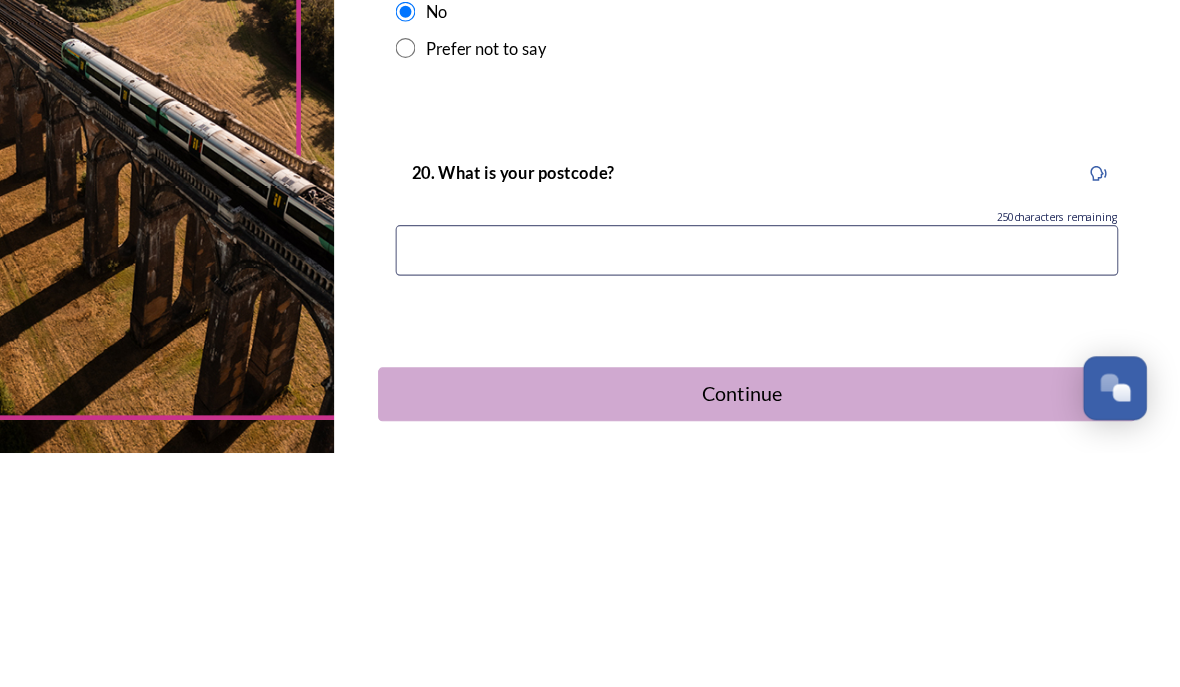 type on "RH10 7UL" 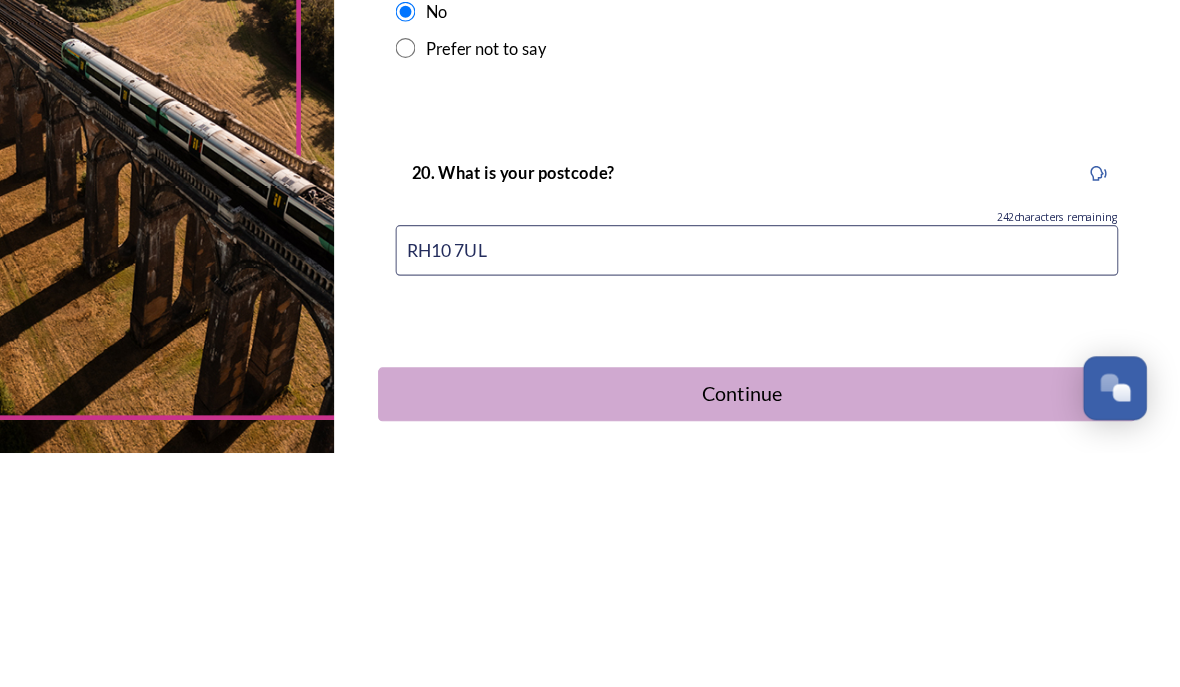 scroll, scrollTop: 71, scrollLeft: 0, axis: vertical 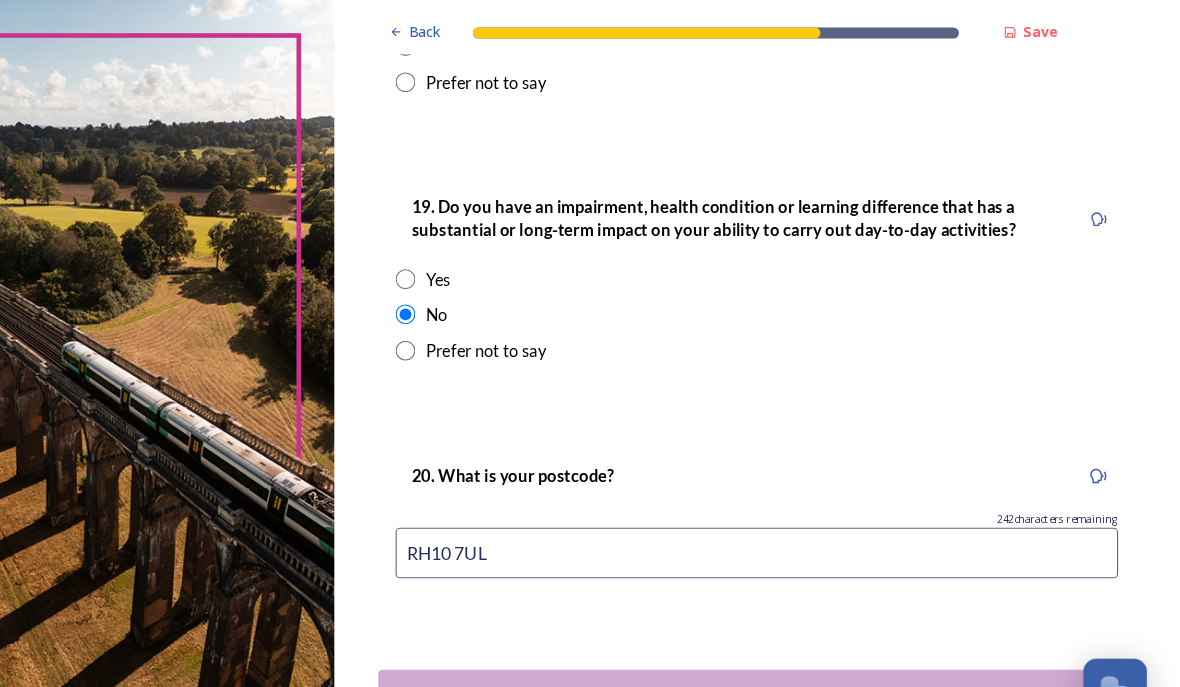 click on "Continue" at bounding box center (782, 633) 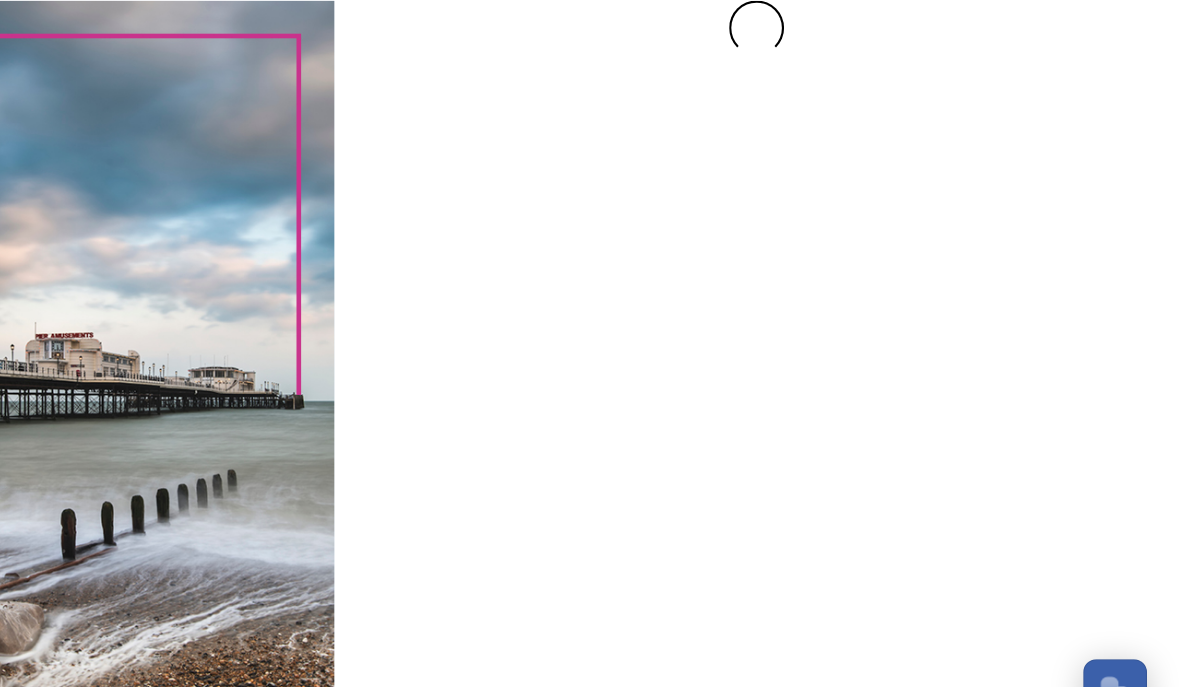 scroll, scrollTop: 0, scrollLeft: 0, axis: both 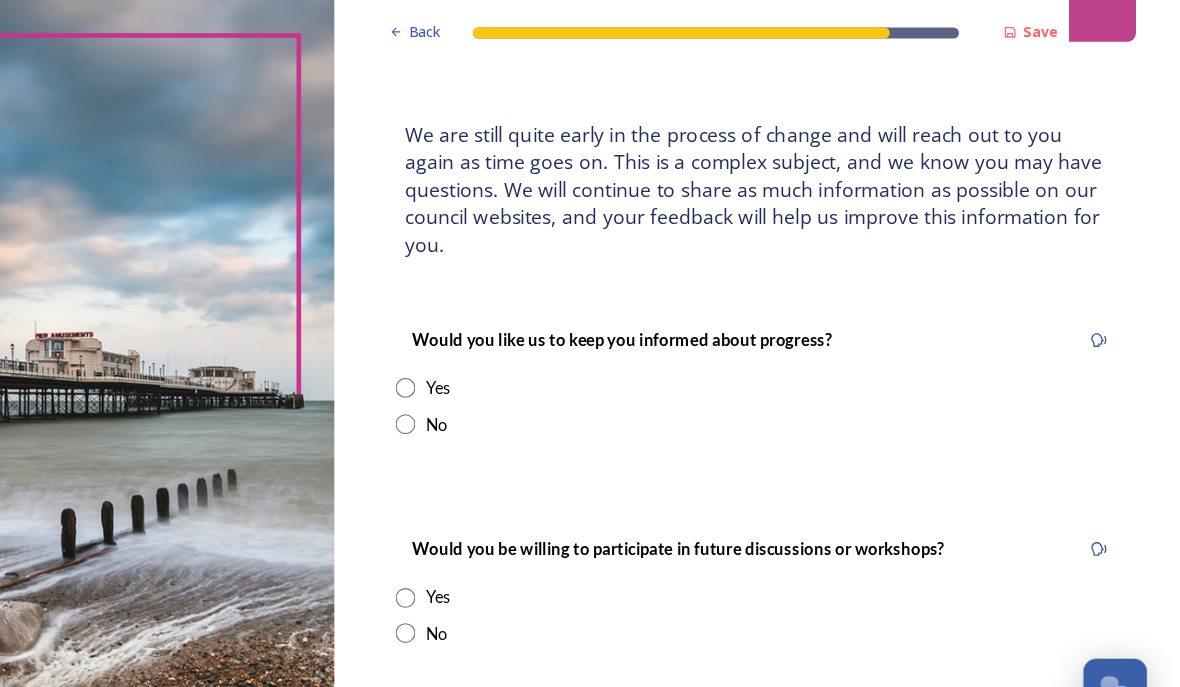 click at bounding box center [476, 353] 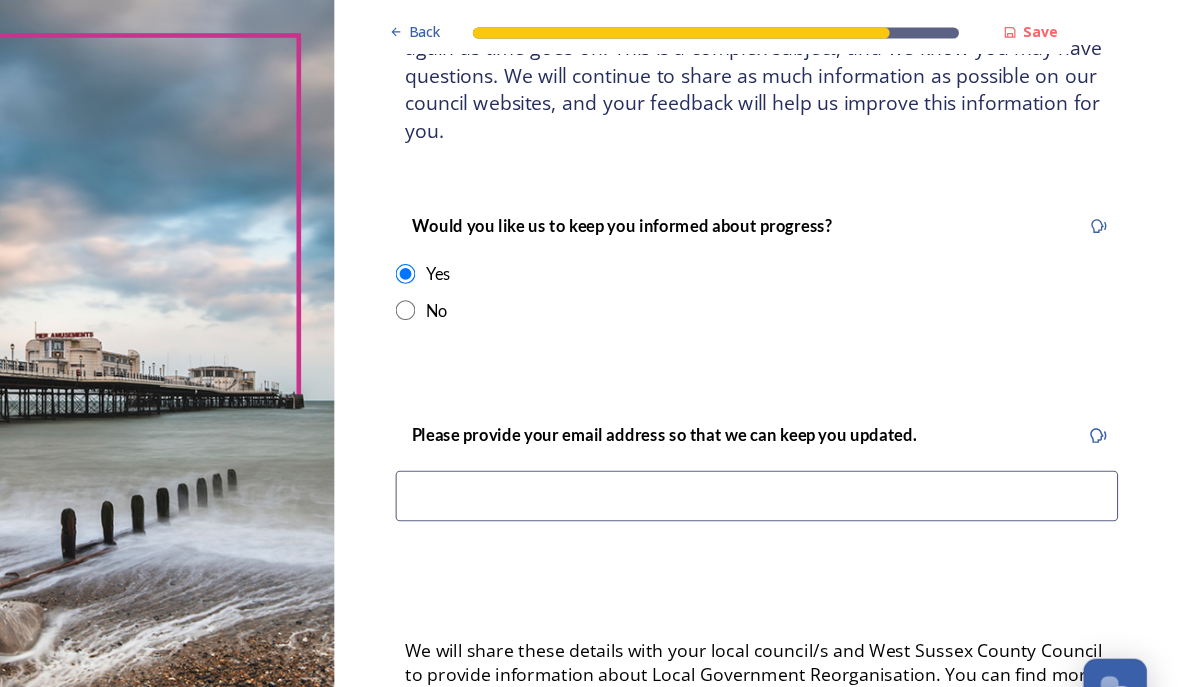 scroll, scrollTop: 191, scrollLeft: 0, axis: vertical 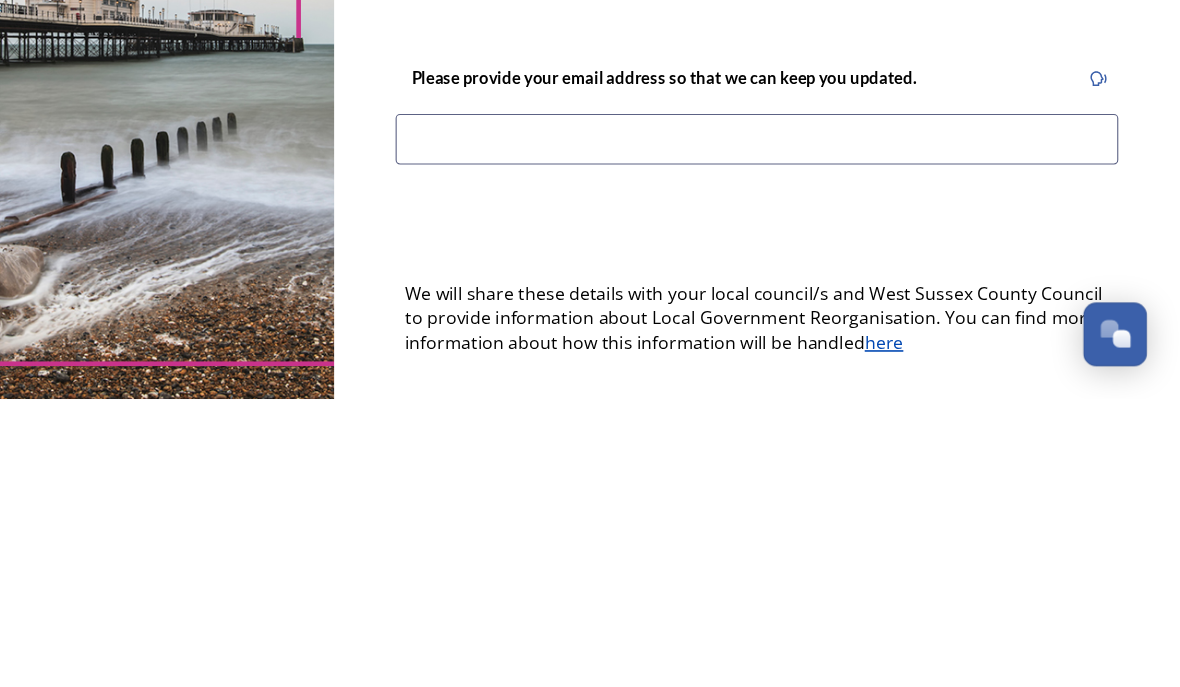 type on "mel.cripps@live.co.uk" 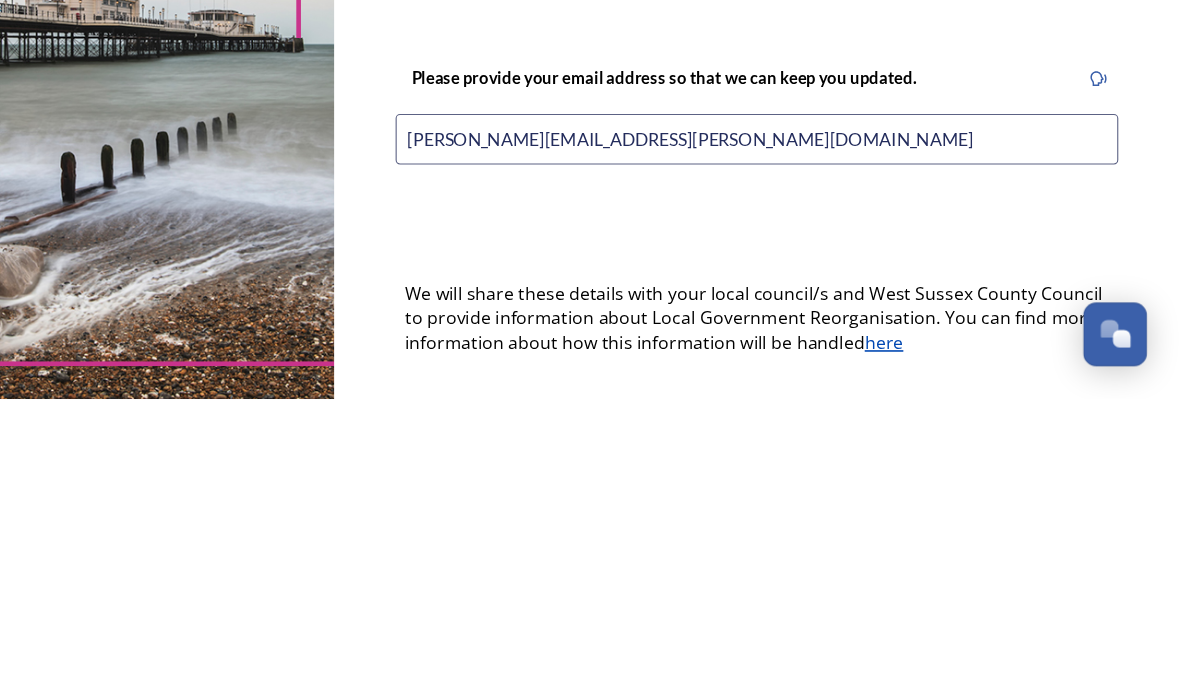 scroll, scrollTop: 89, scrollLeft: 0, axis: vertical 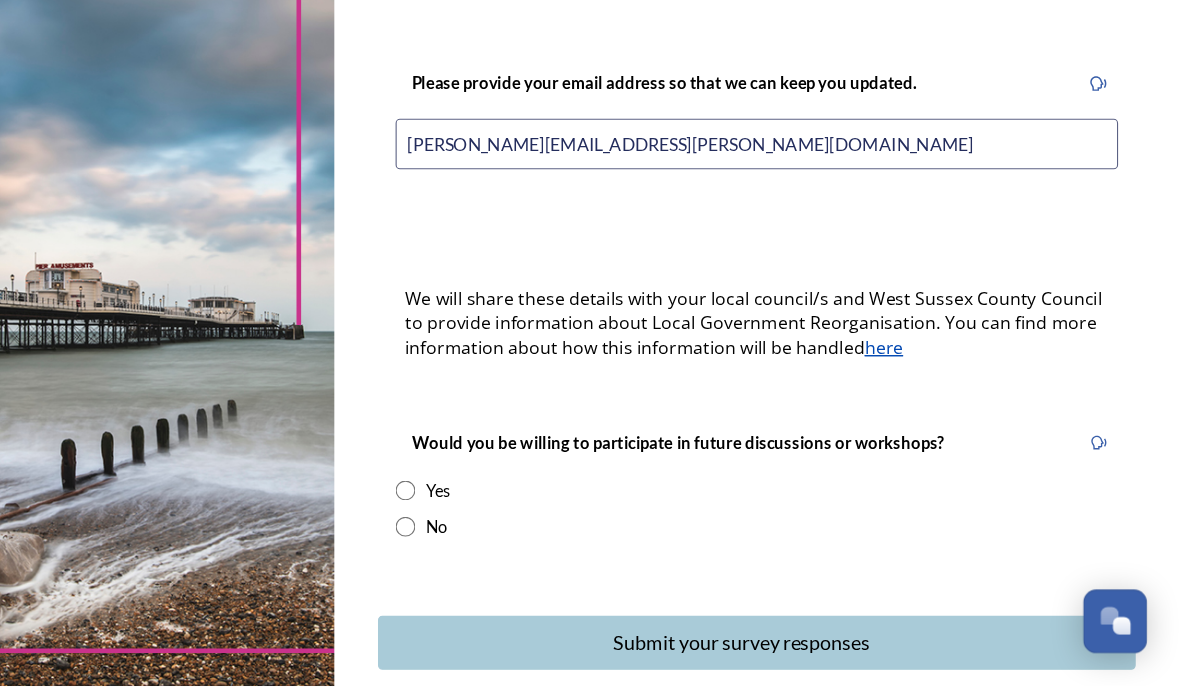 click at bounding box center [476, 509] 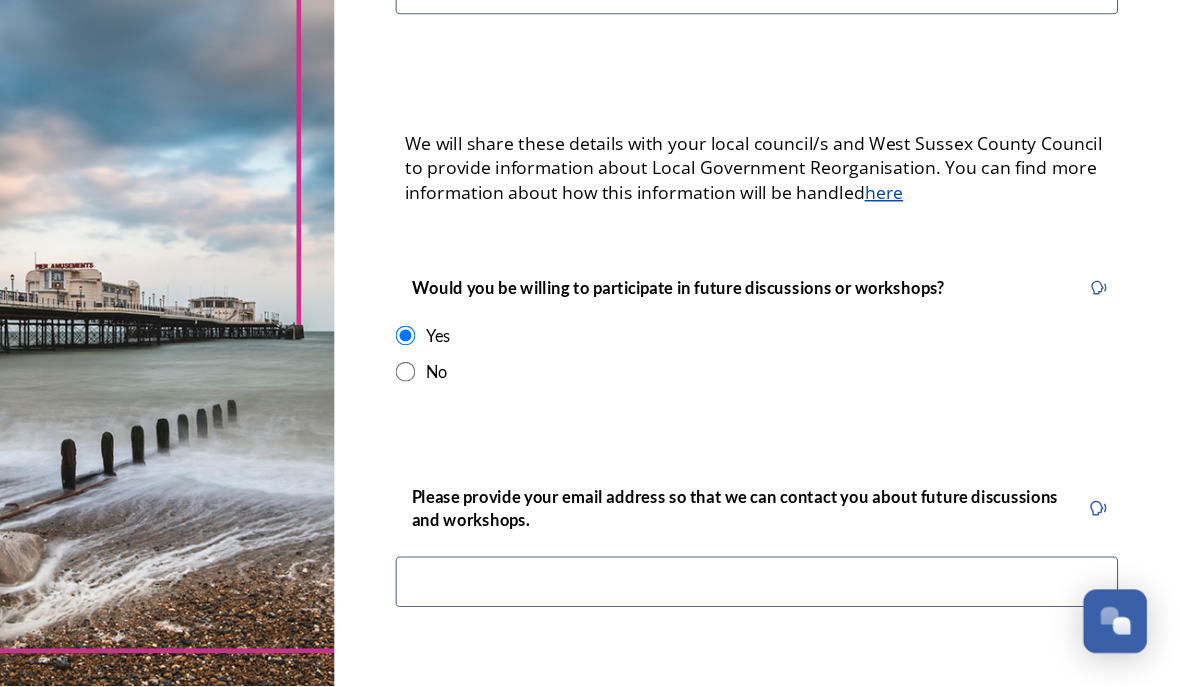 scroll, scrollTop: 606, scrollLeft: 0, axis: vertical 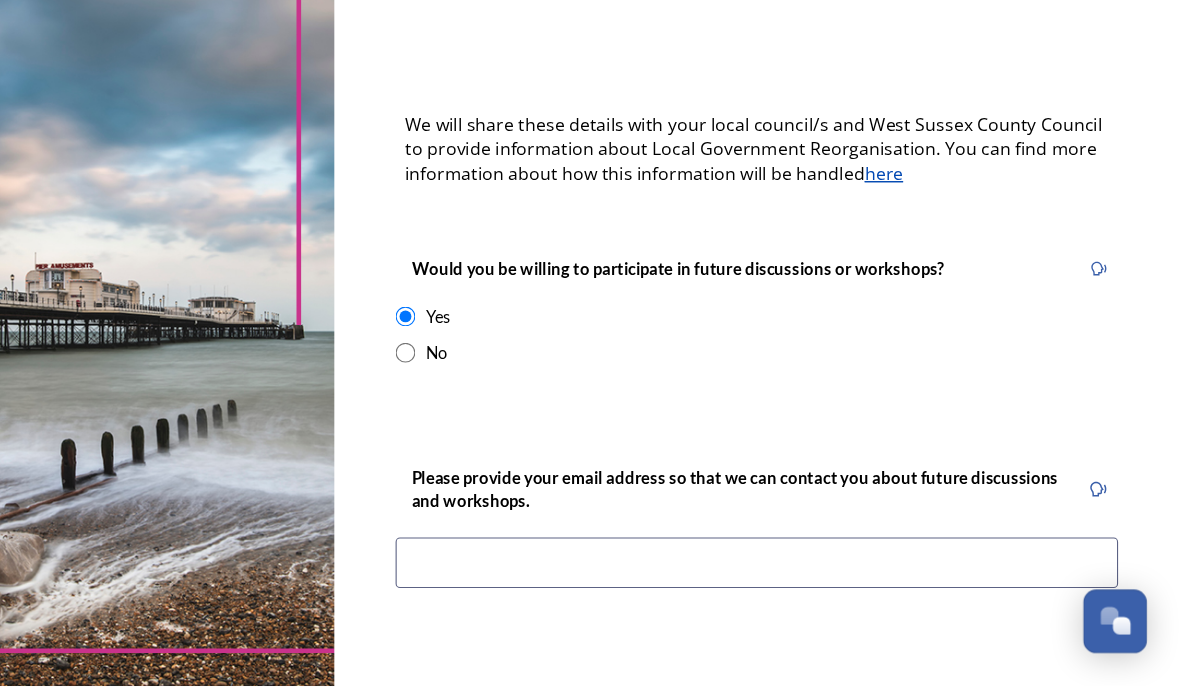 click at bounding box center (795, 575) 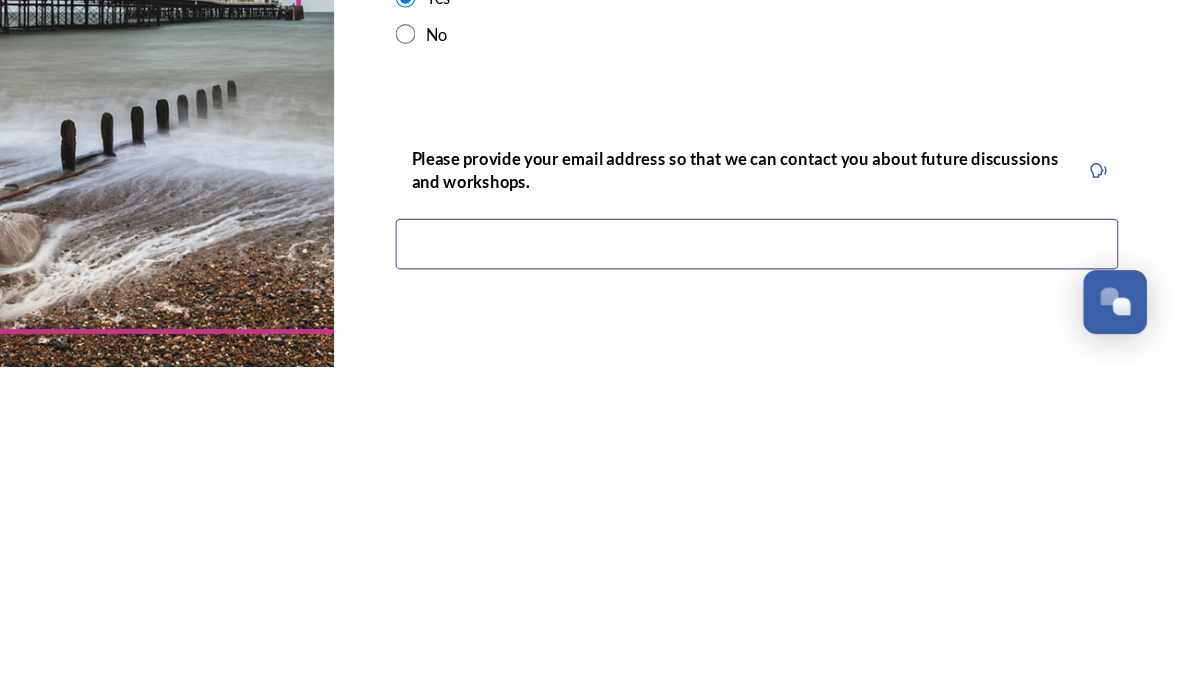 type on "mel.cripps@live.co.uk" 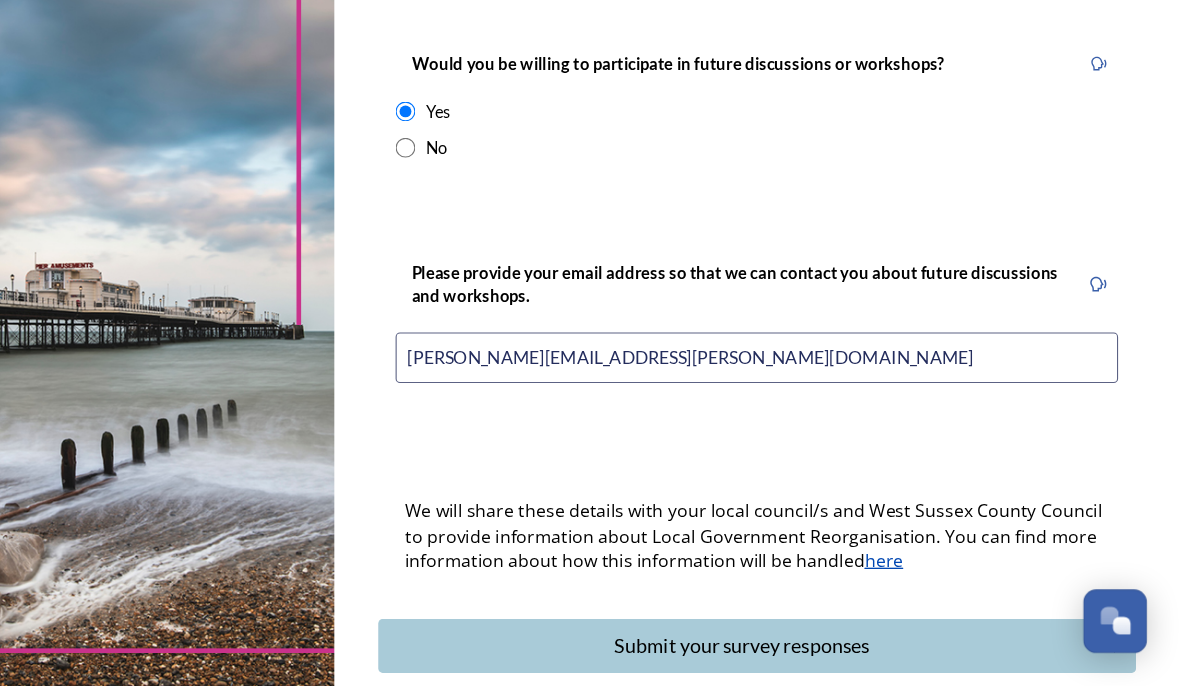 scroll, scrollTop: 792, scrollLeft: 0, axis: vertical 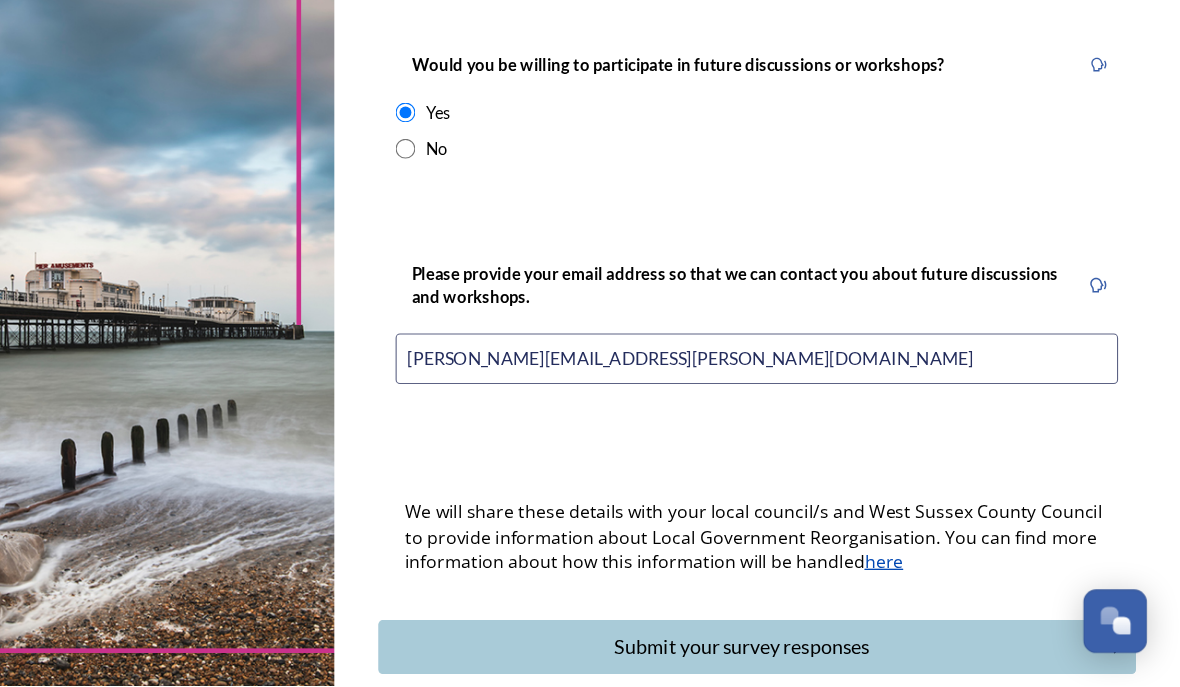 click on "Submit your survey responses" at bounding box center (782, 651) 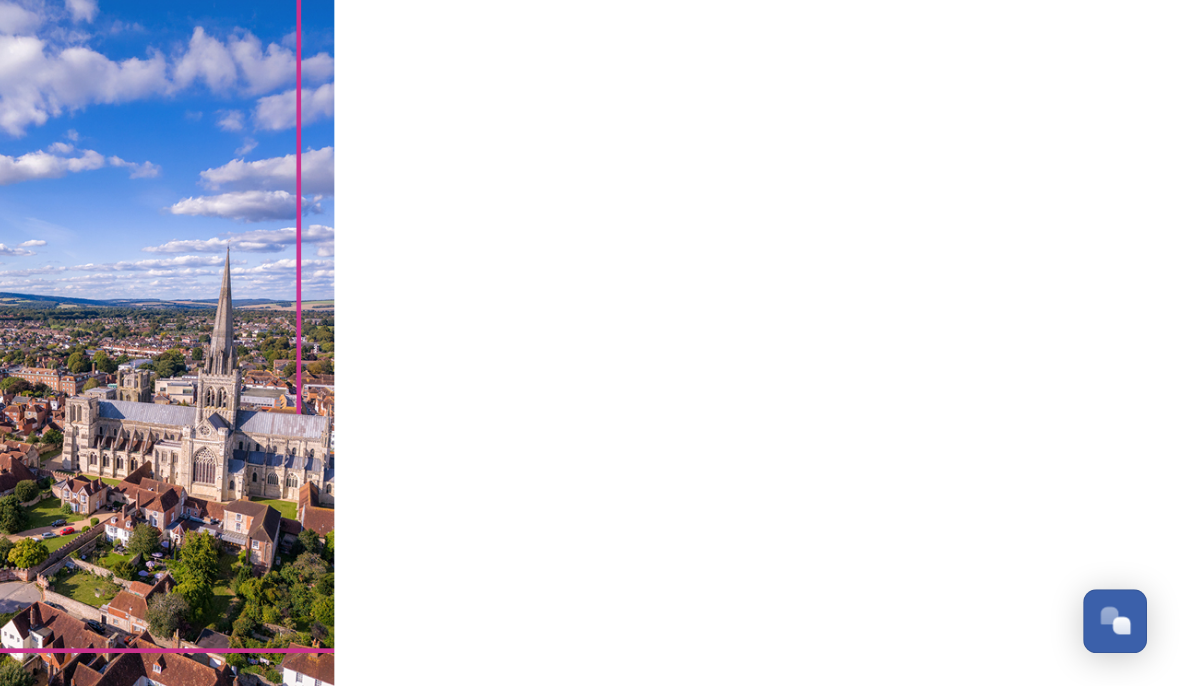 scroll, scrollTop: 89, scrollLeft: 0, axis: vertical 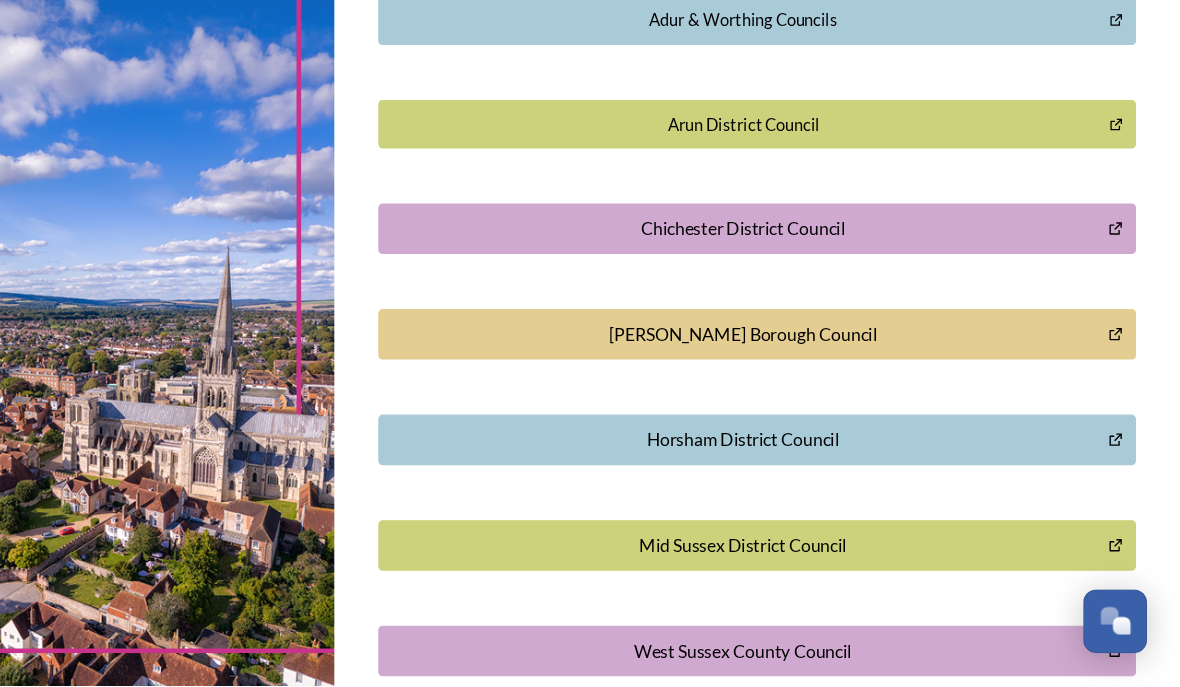 click on "[PERSON_NAME] Borough Council" at bounding box center (783, 367) 